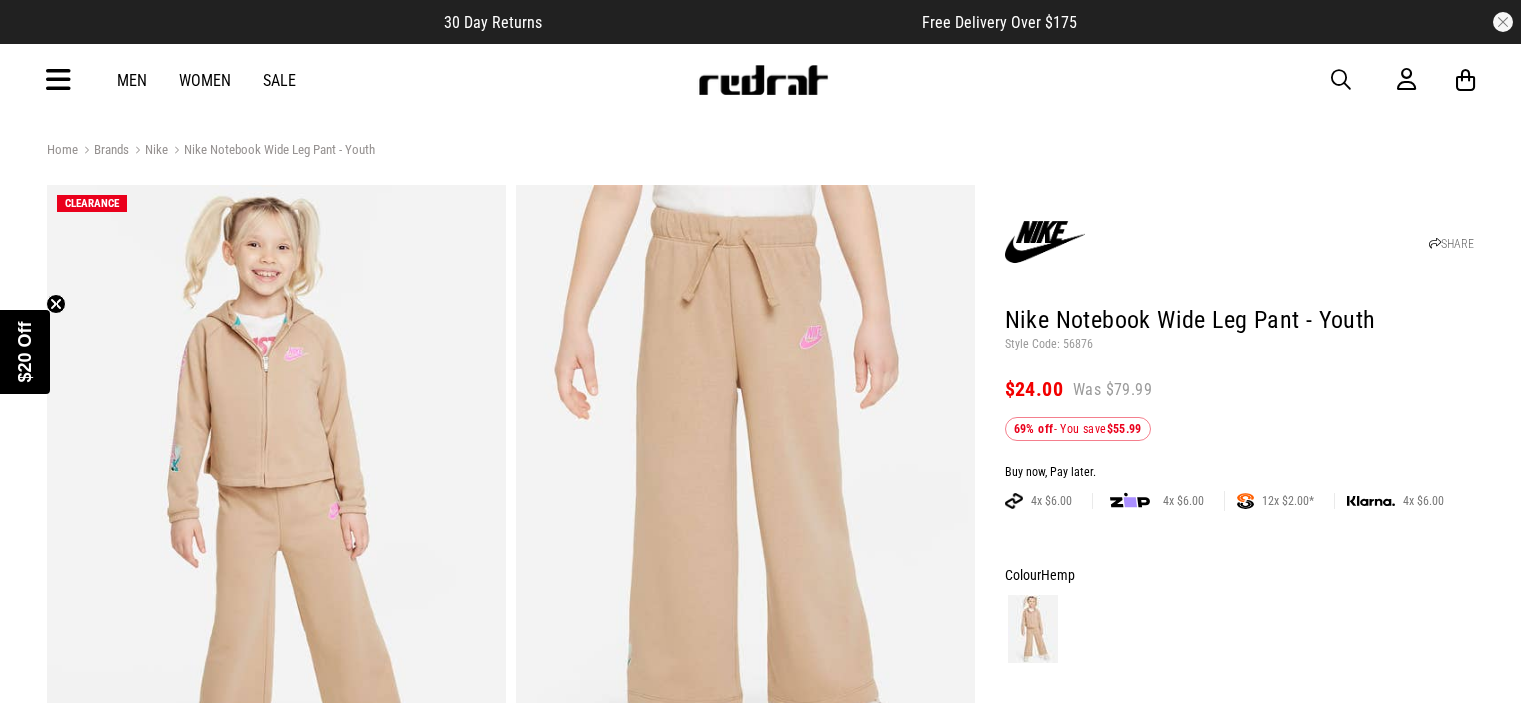 scroll, scrollTop: 0, scrollLeft: 0, axis: both 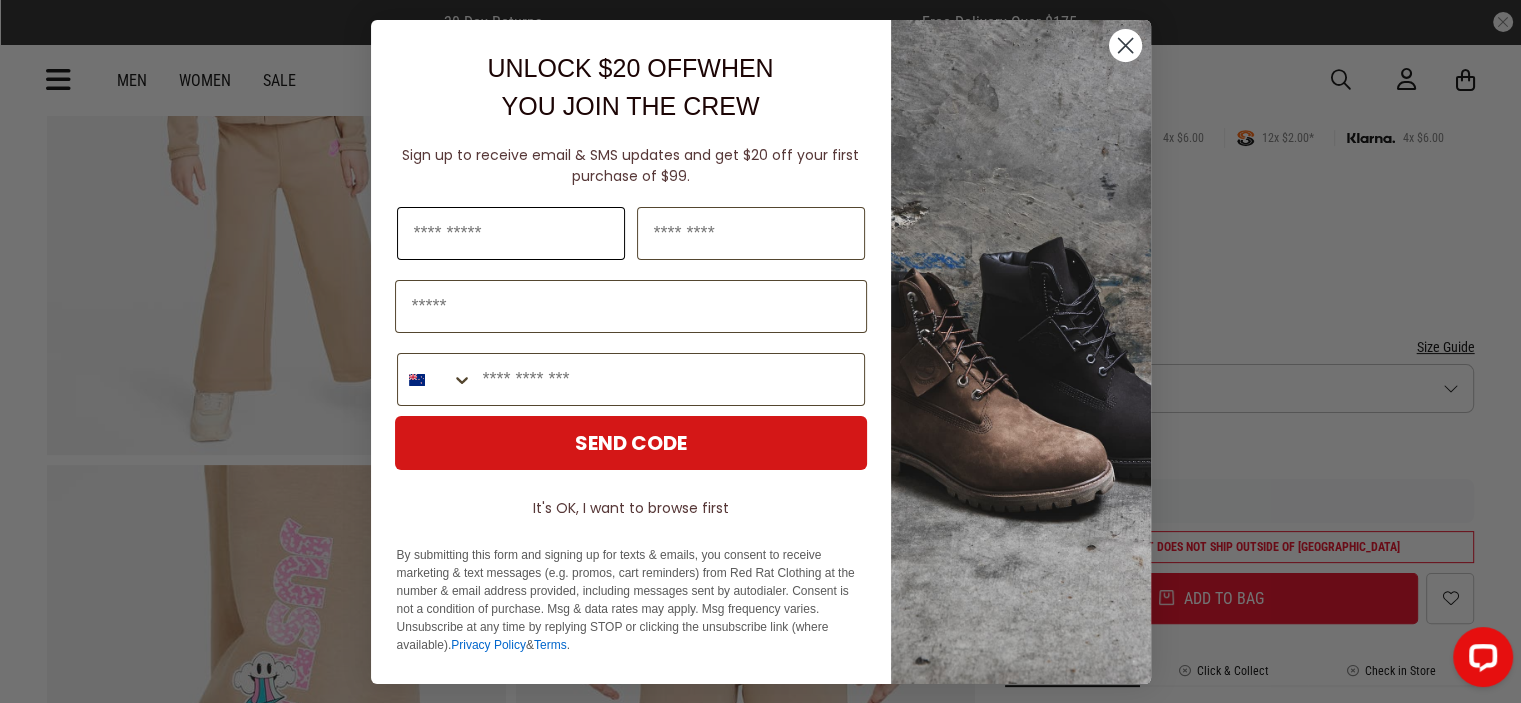 click at bounding box center [511, 233] 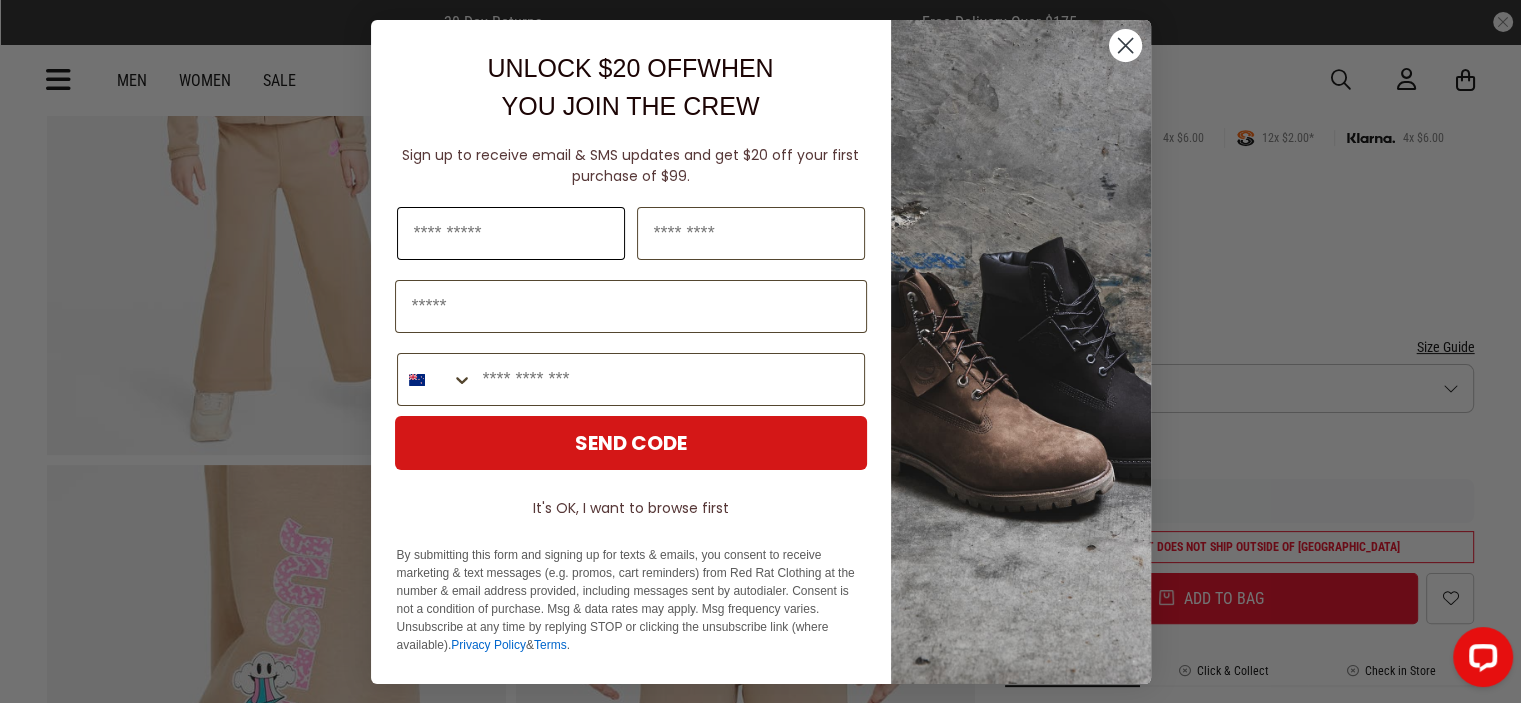 type on "****" 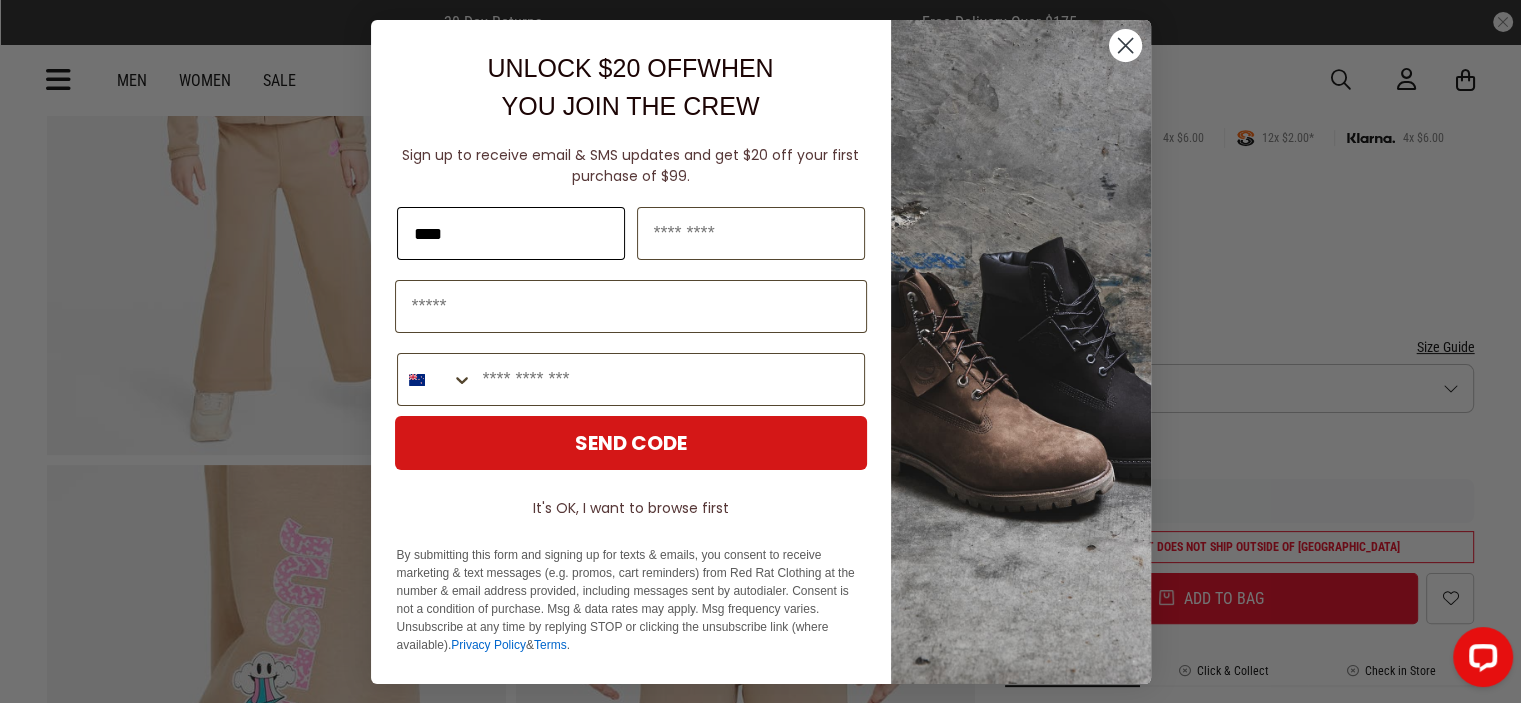 type on "*****" 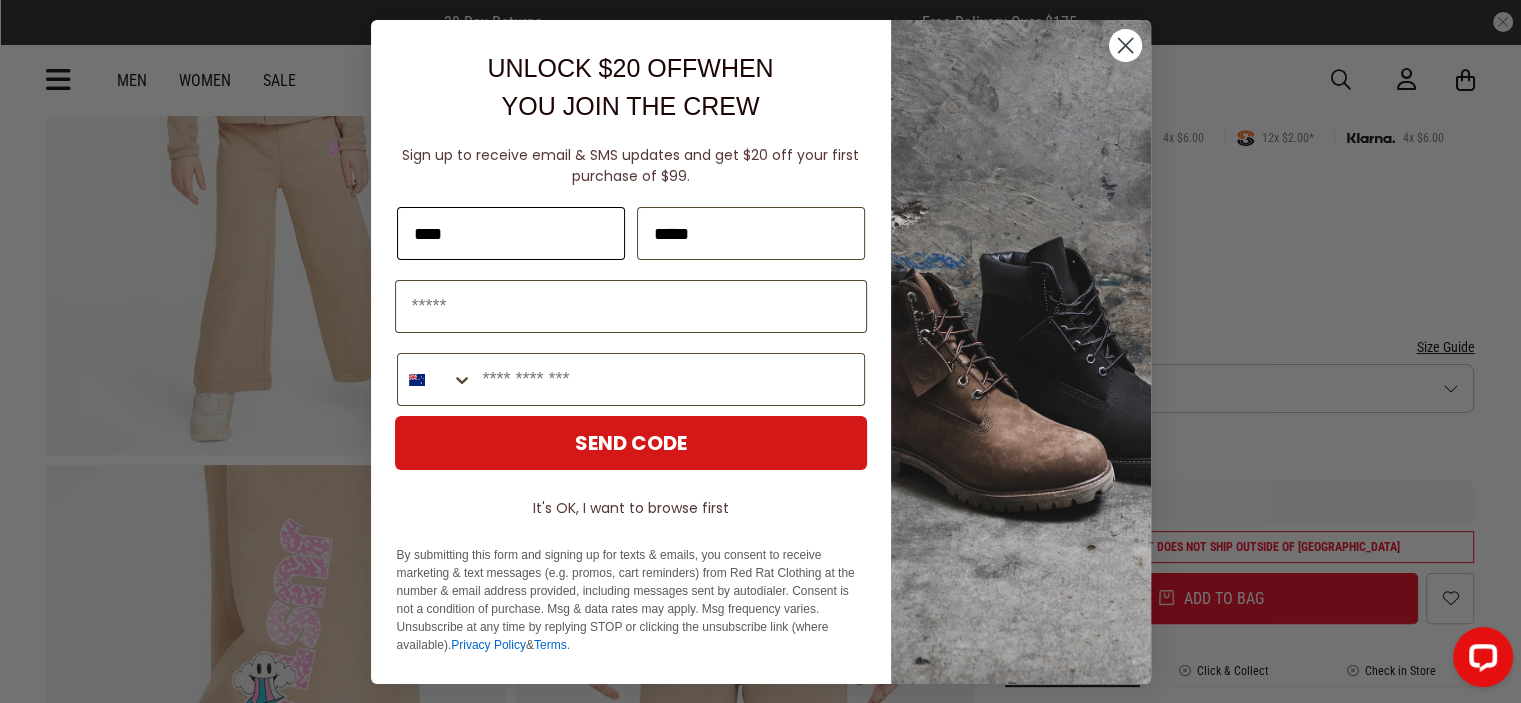 type on "**********" 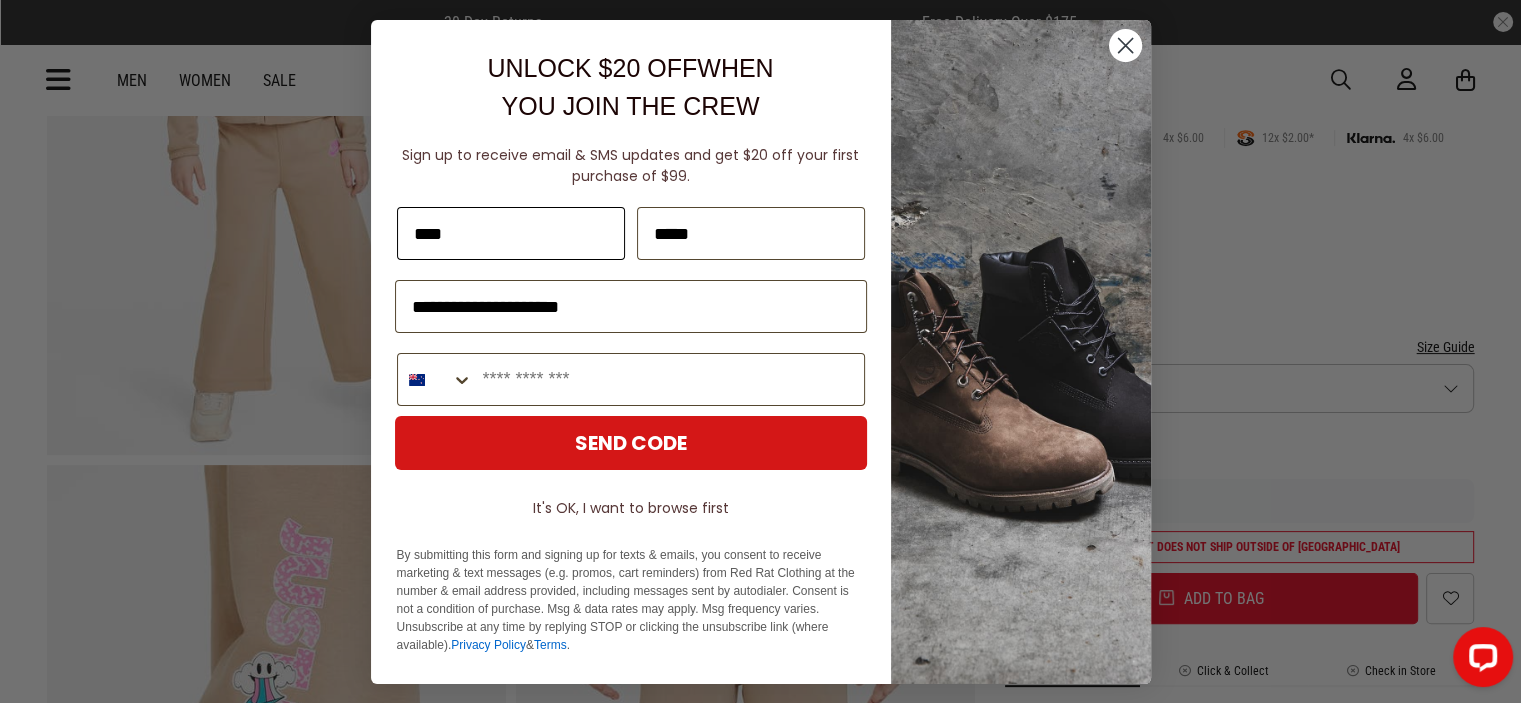 type on "**********" 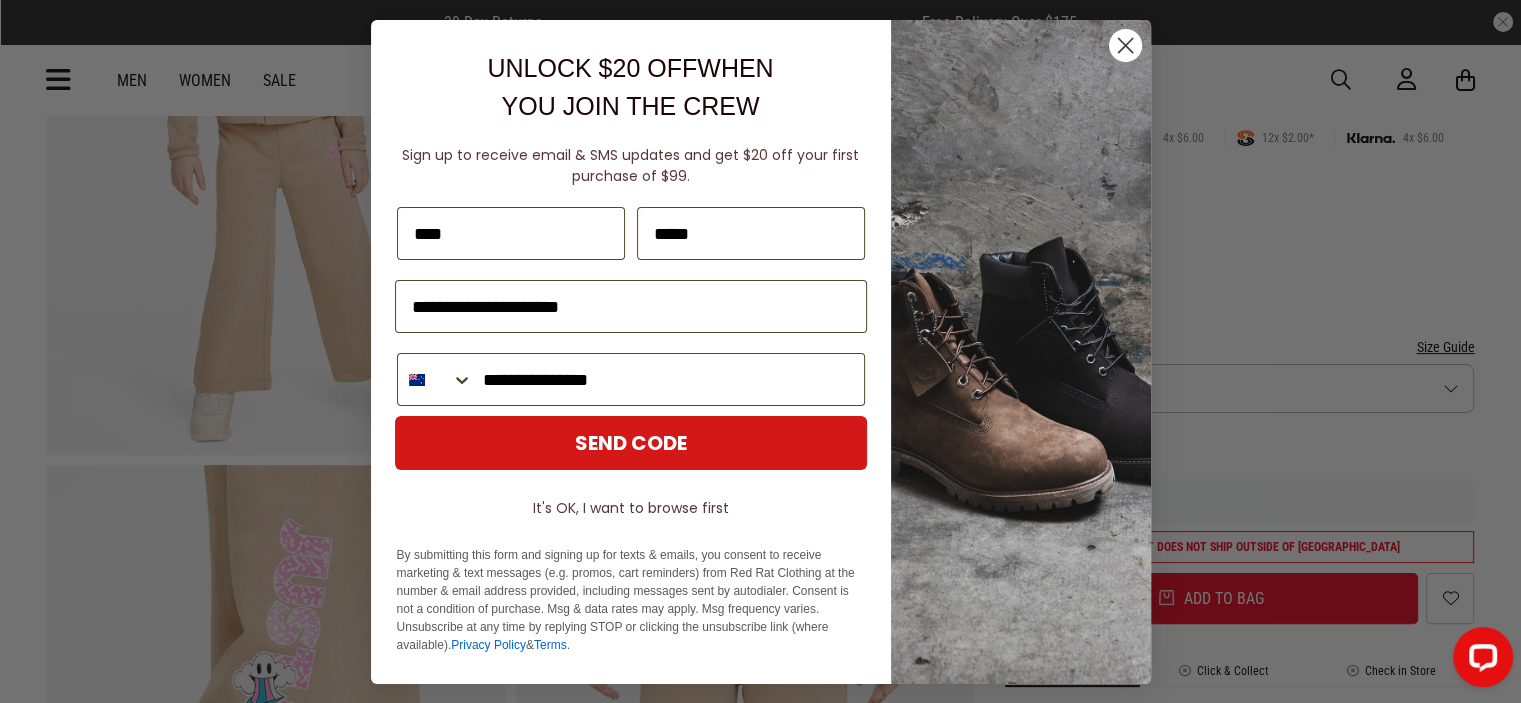click on "It's OK, I want to browse first" at bounding box center [631, 508] 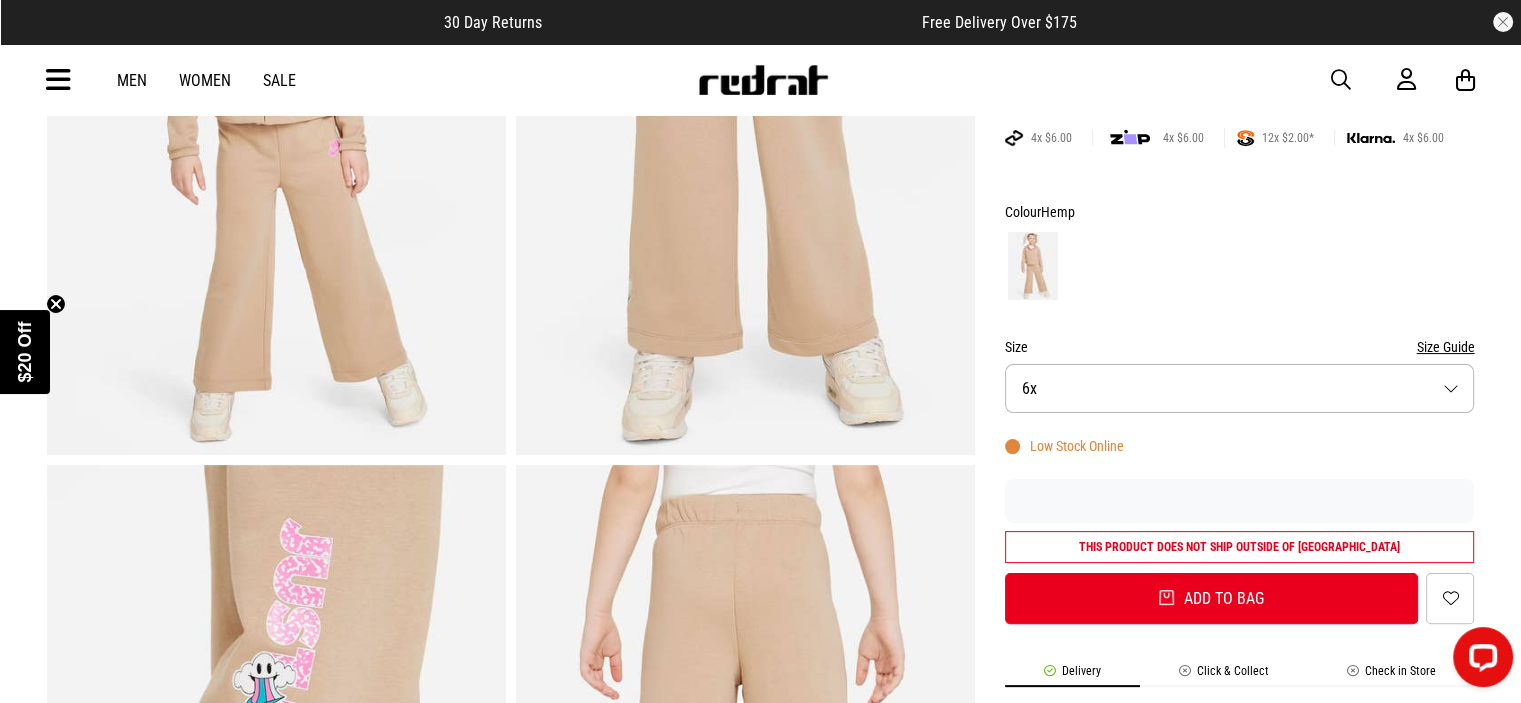 click on "Size 6x" at bounding box center (1240, 388) 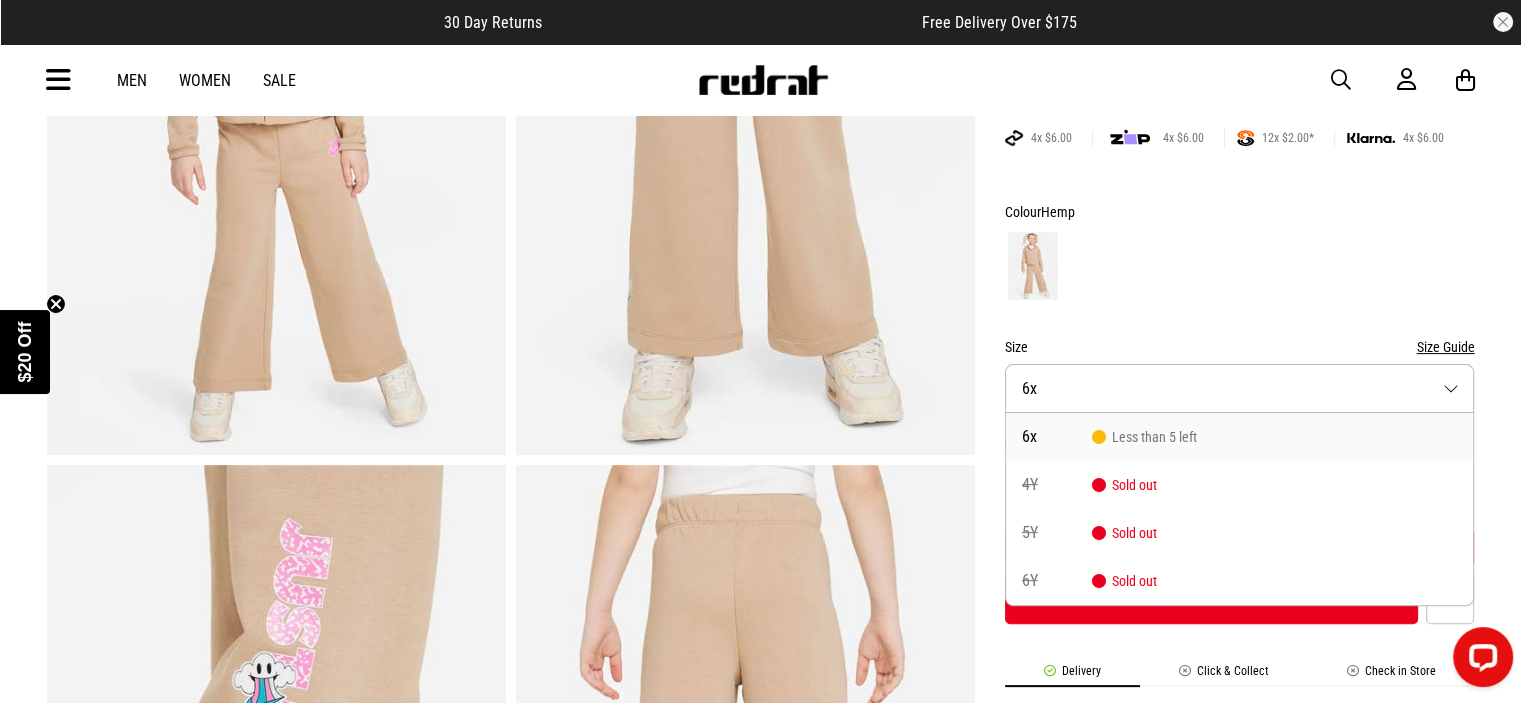 click on "Less than 5 left" at bounding box center [1144, 437] 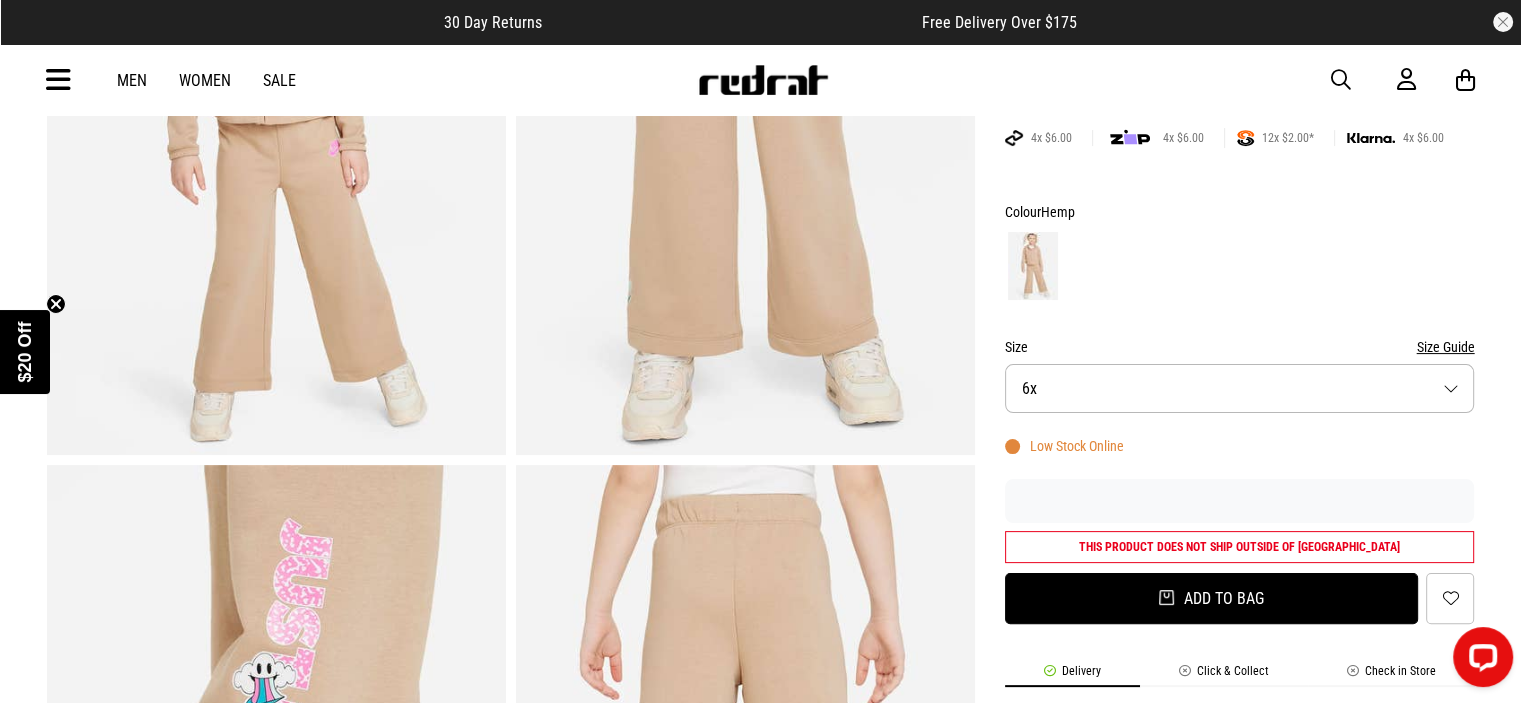 click on "Add to bag" at bounding box center [1212, 598] 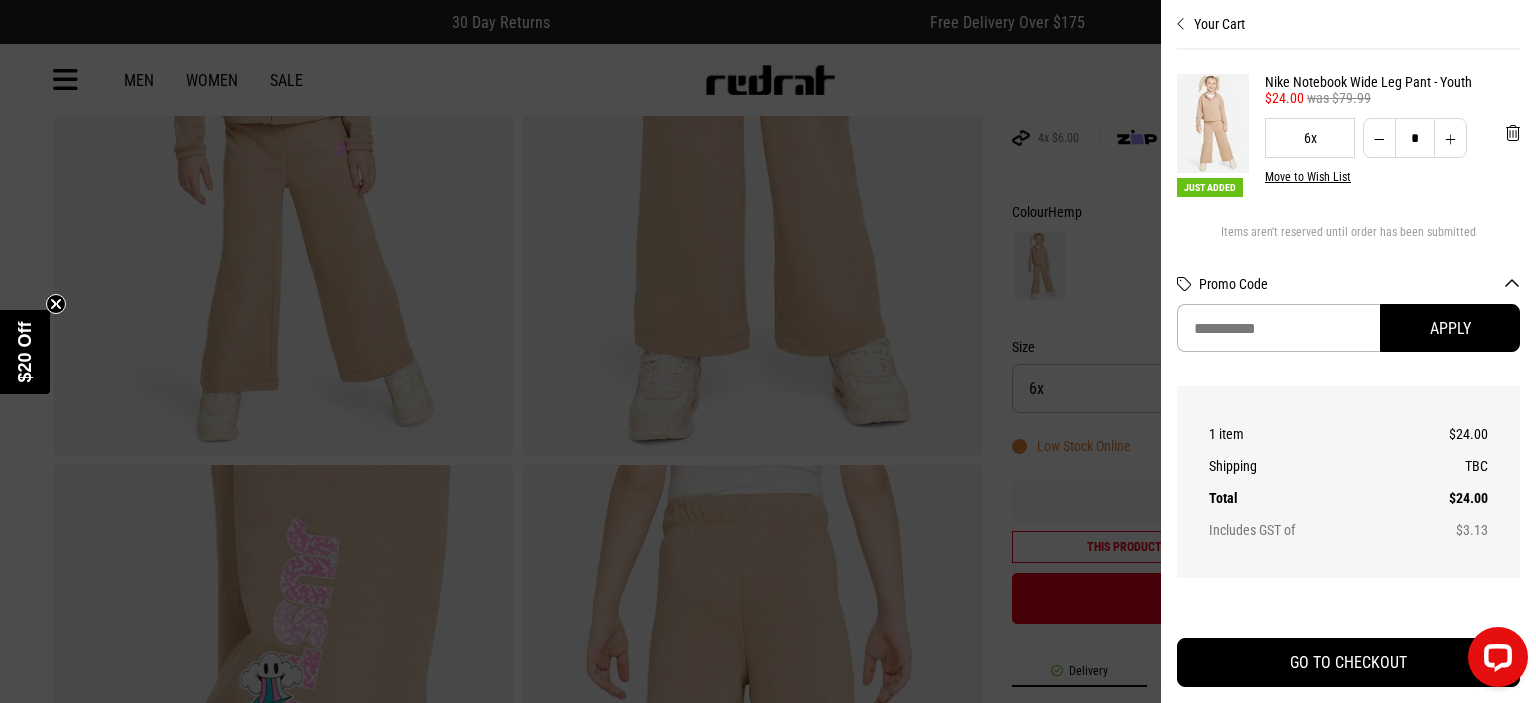 click on "Your Cart" at bounding box center (1348, 16) 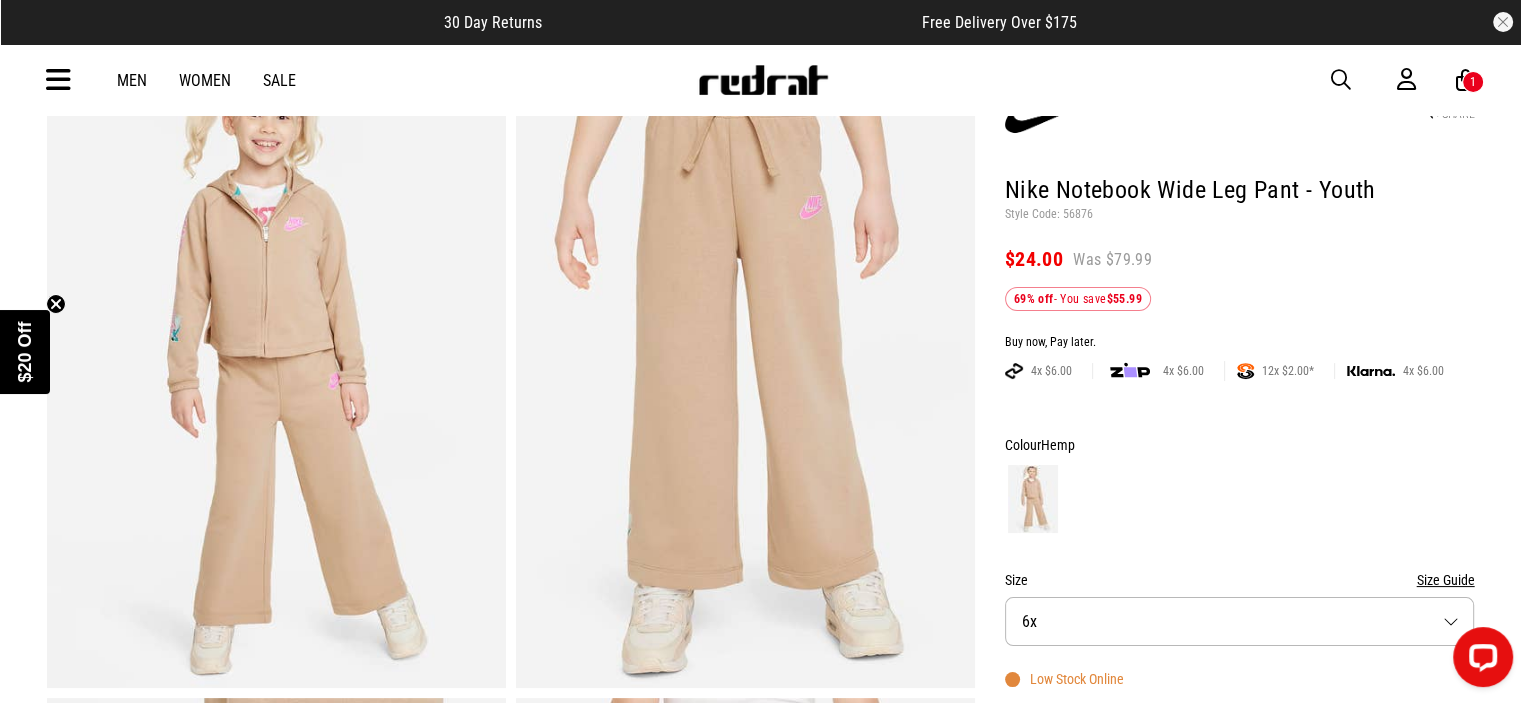 scroll, scrollTop: 123, scrollLeft: 0, axis: vertical 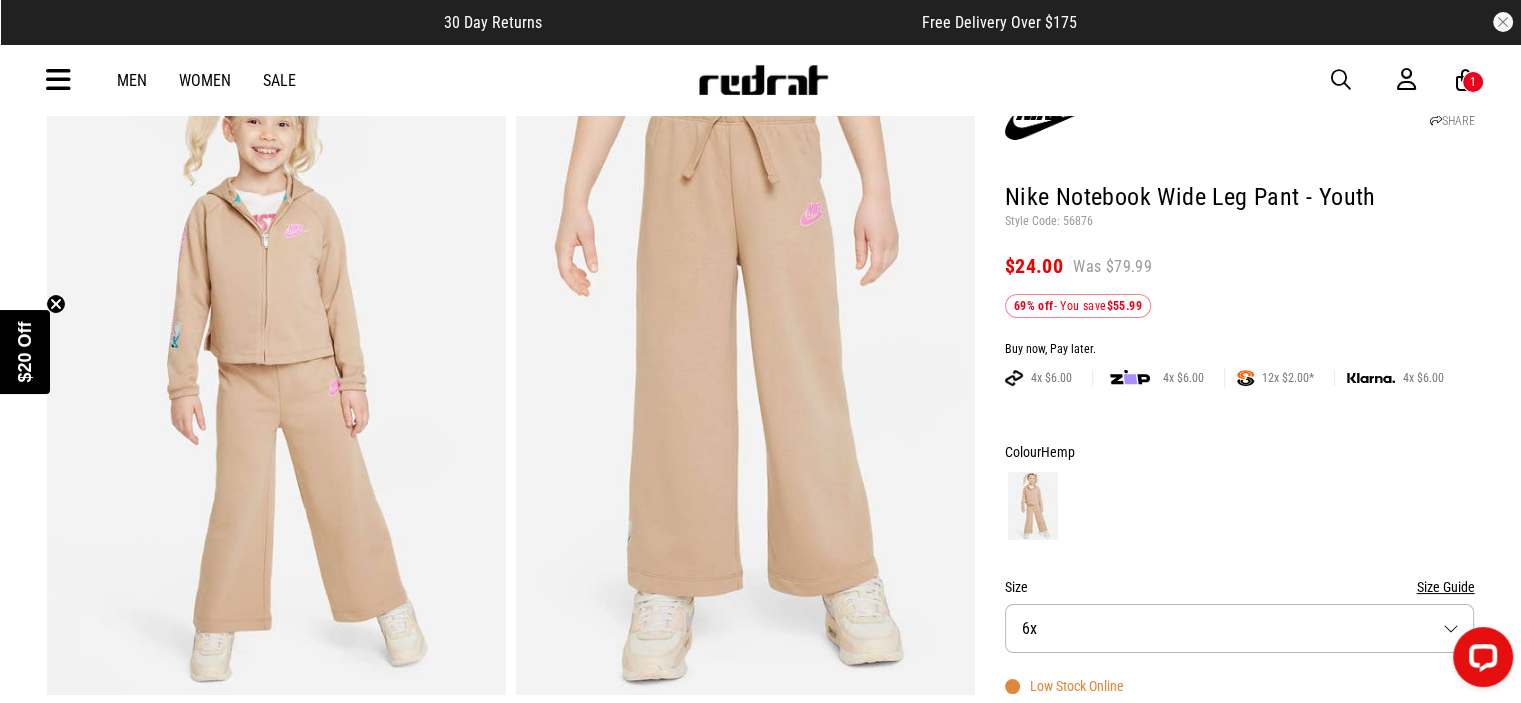 click at bounding box center [276, 378] 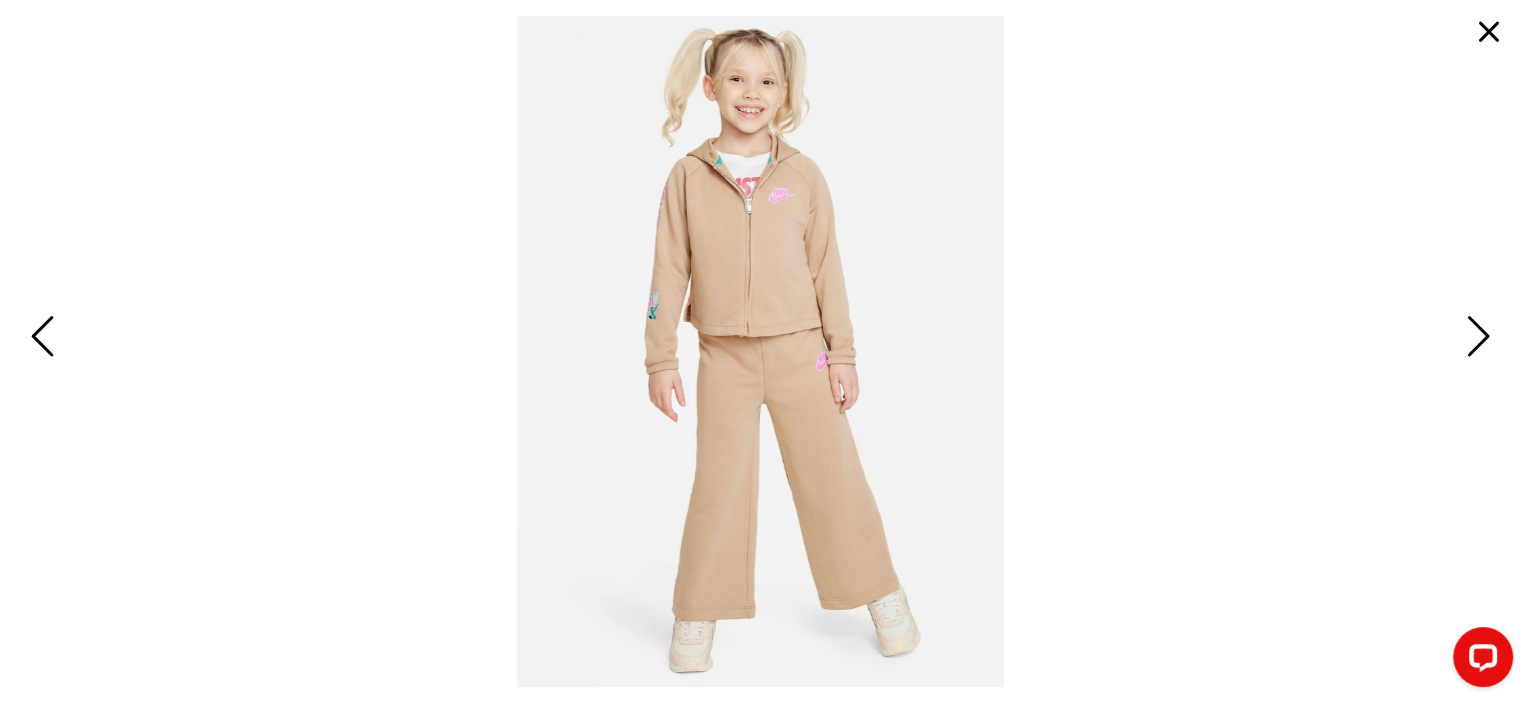 click at bounding box center [45, 338] 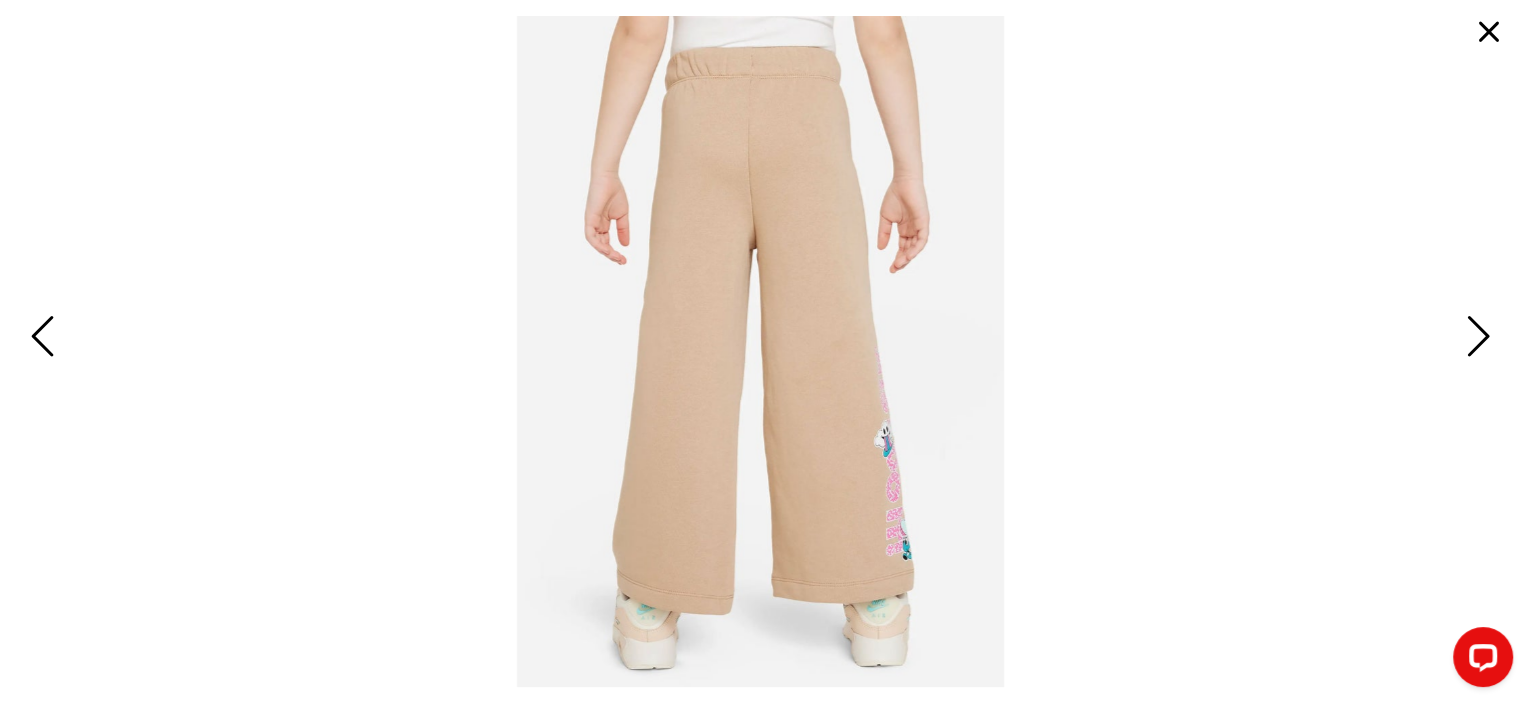 click at bounding box center [45, 338] 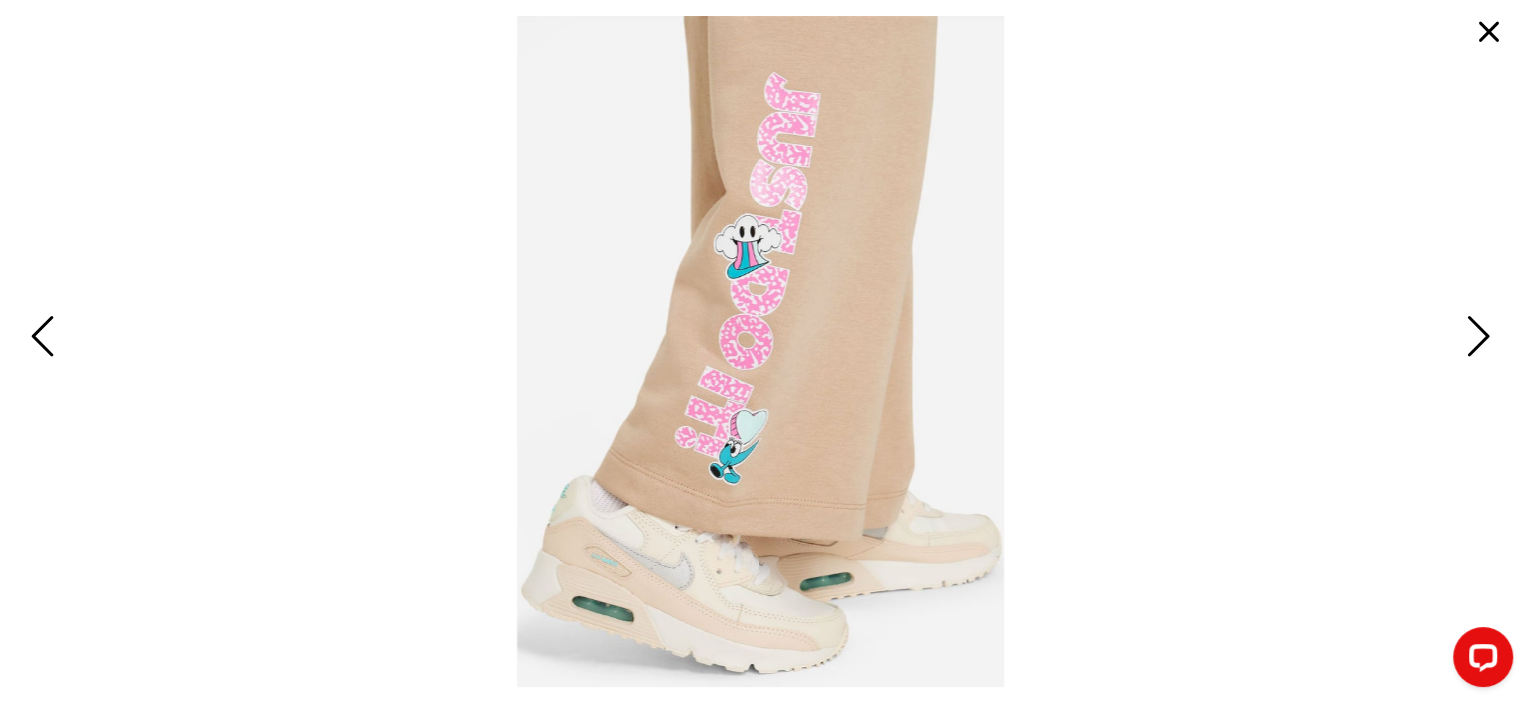 click at bounding box center [45, 338] 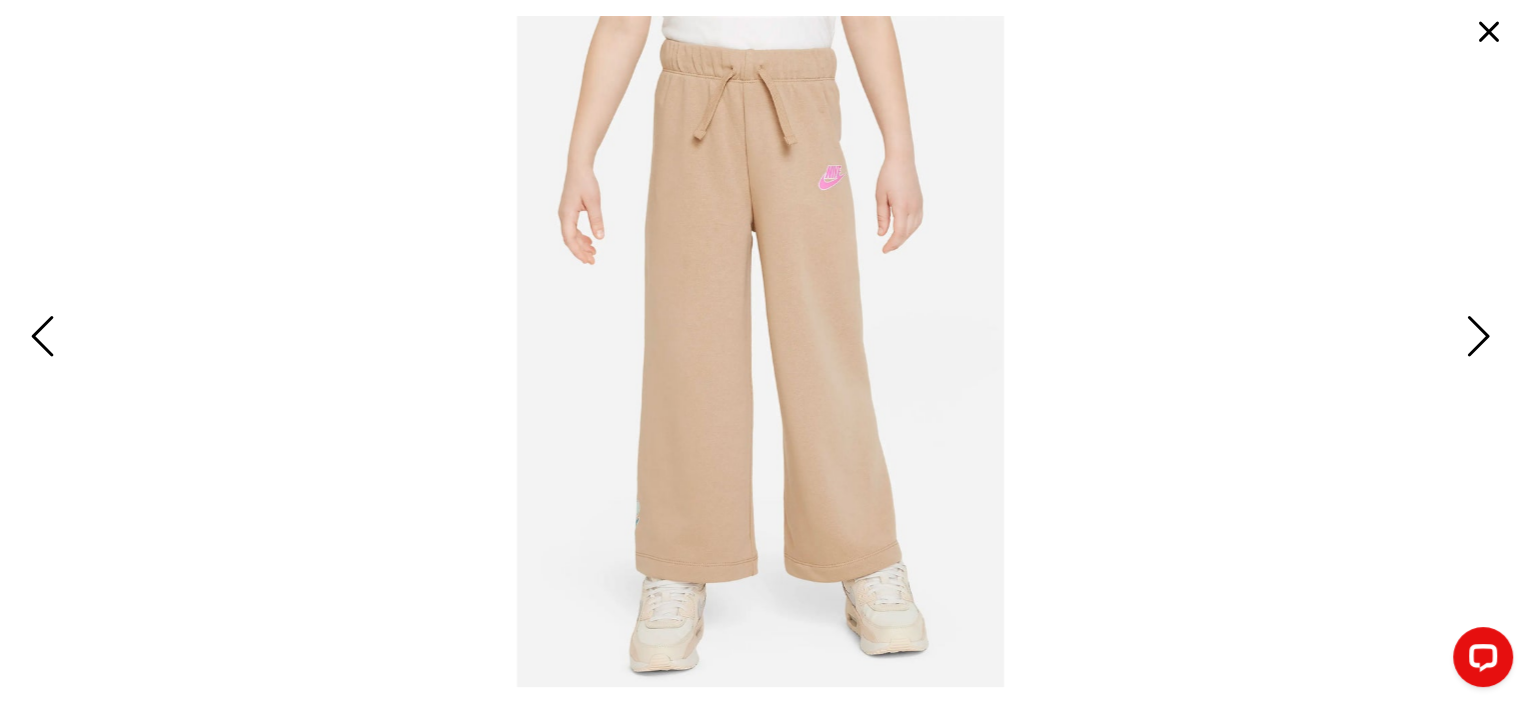 click at bounding box center [45, 338] 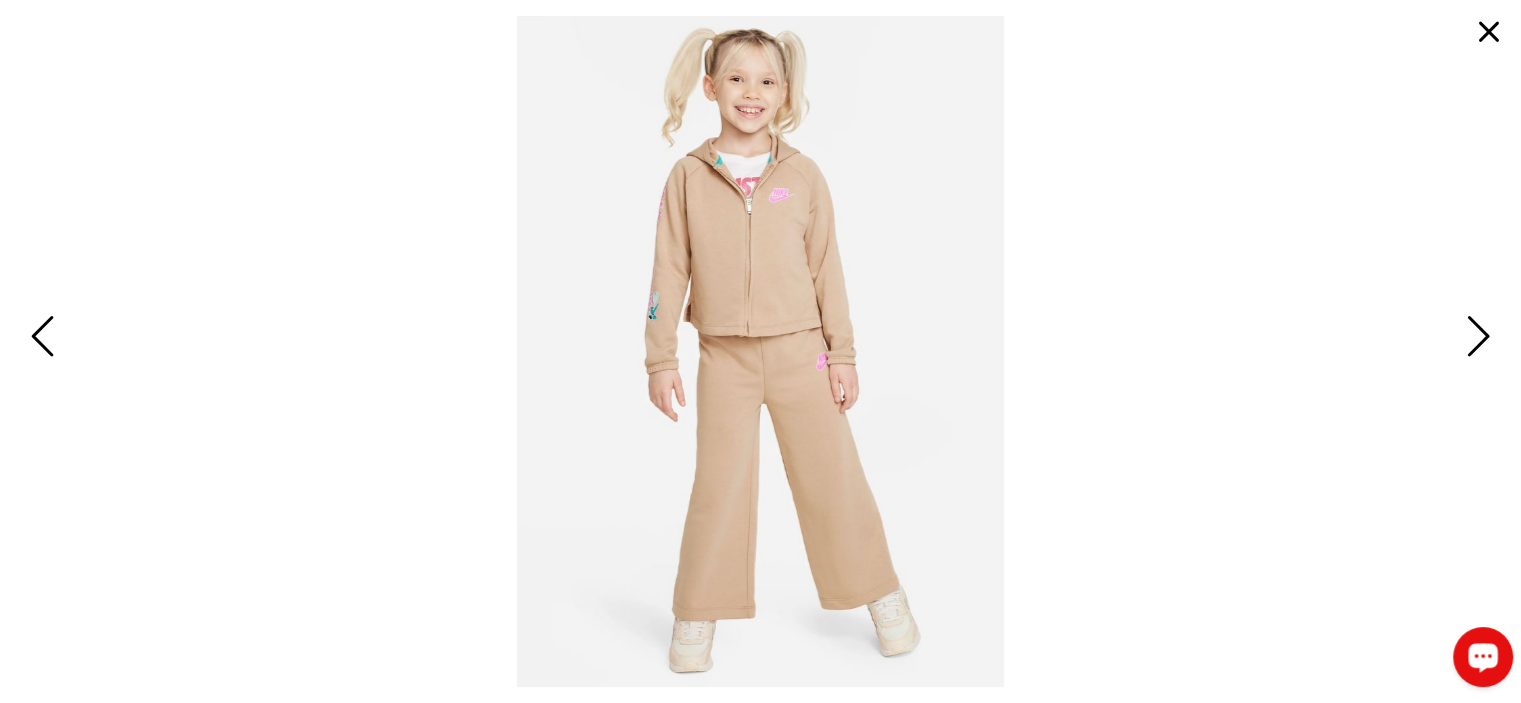 click at bounding box center (1483, 657) 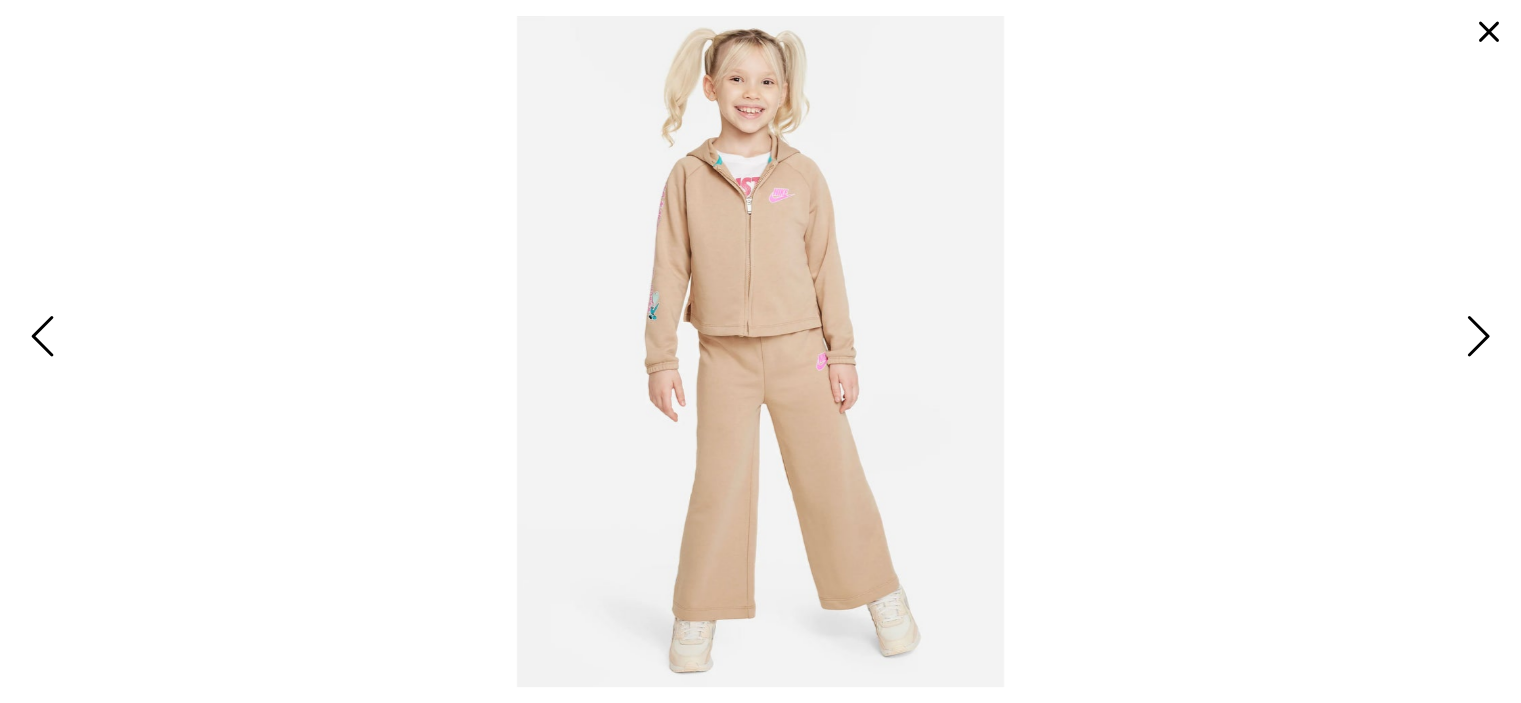 click at bounding box center (45, 338) 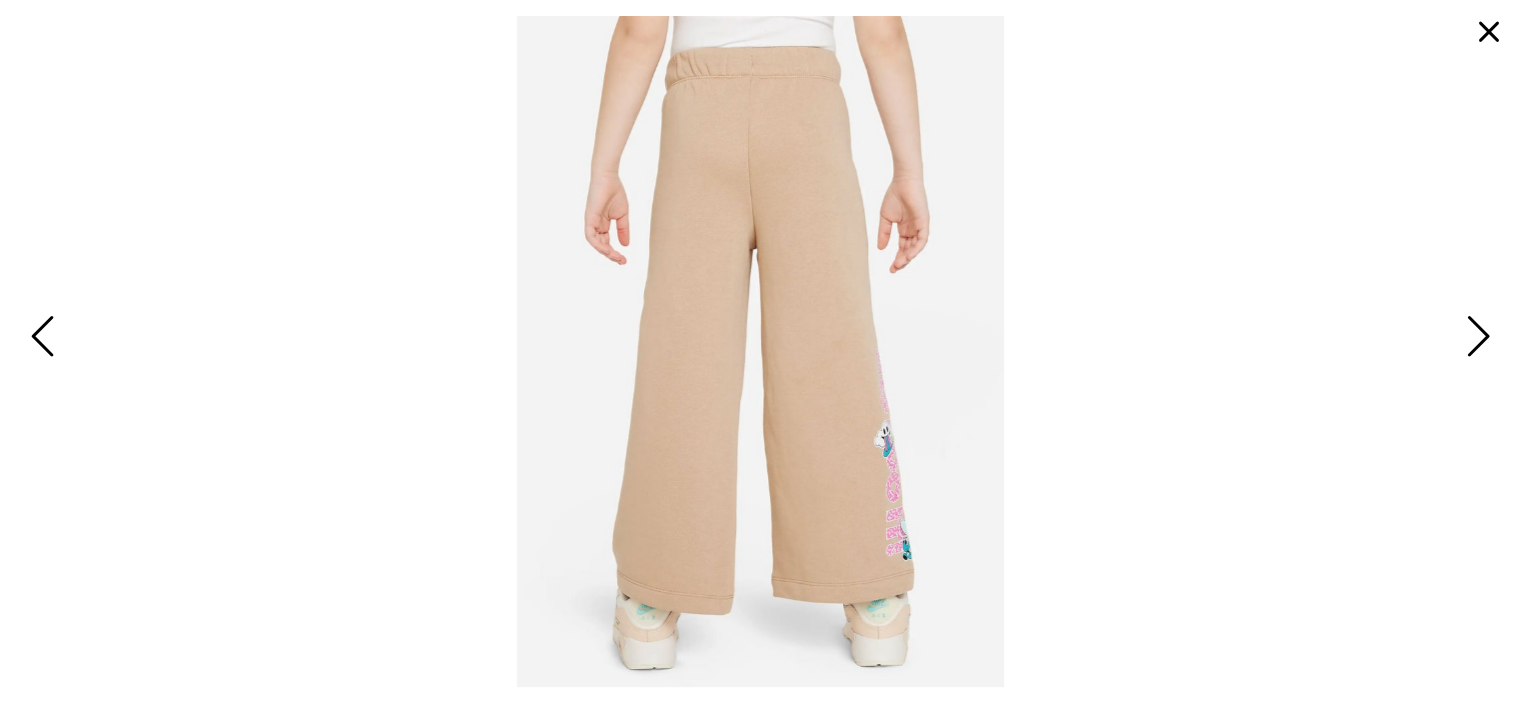 click at bounding box center (45, 338) 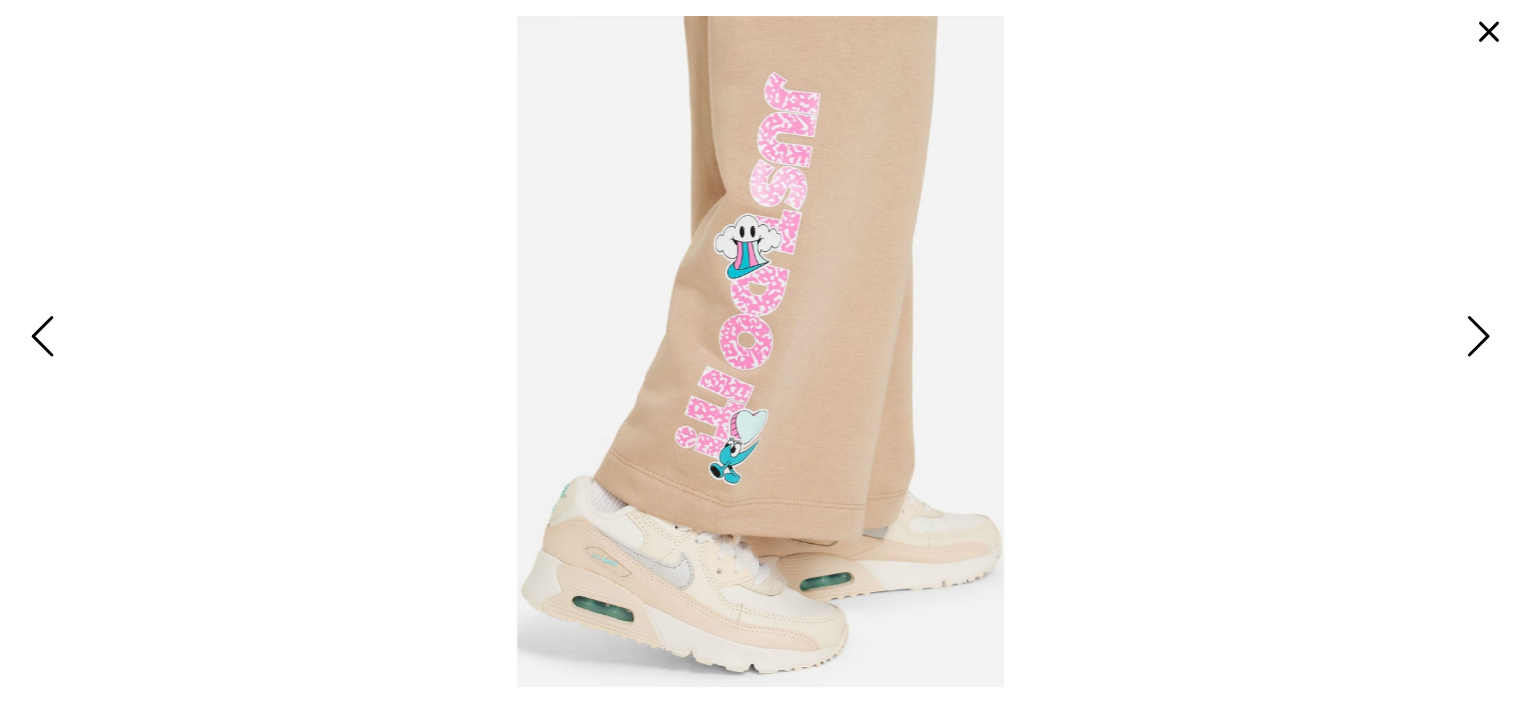 click at bounding box center (45, 338) 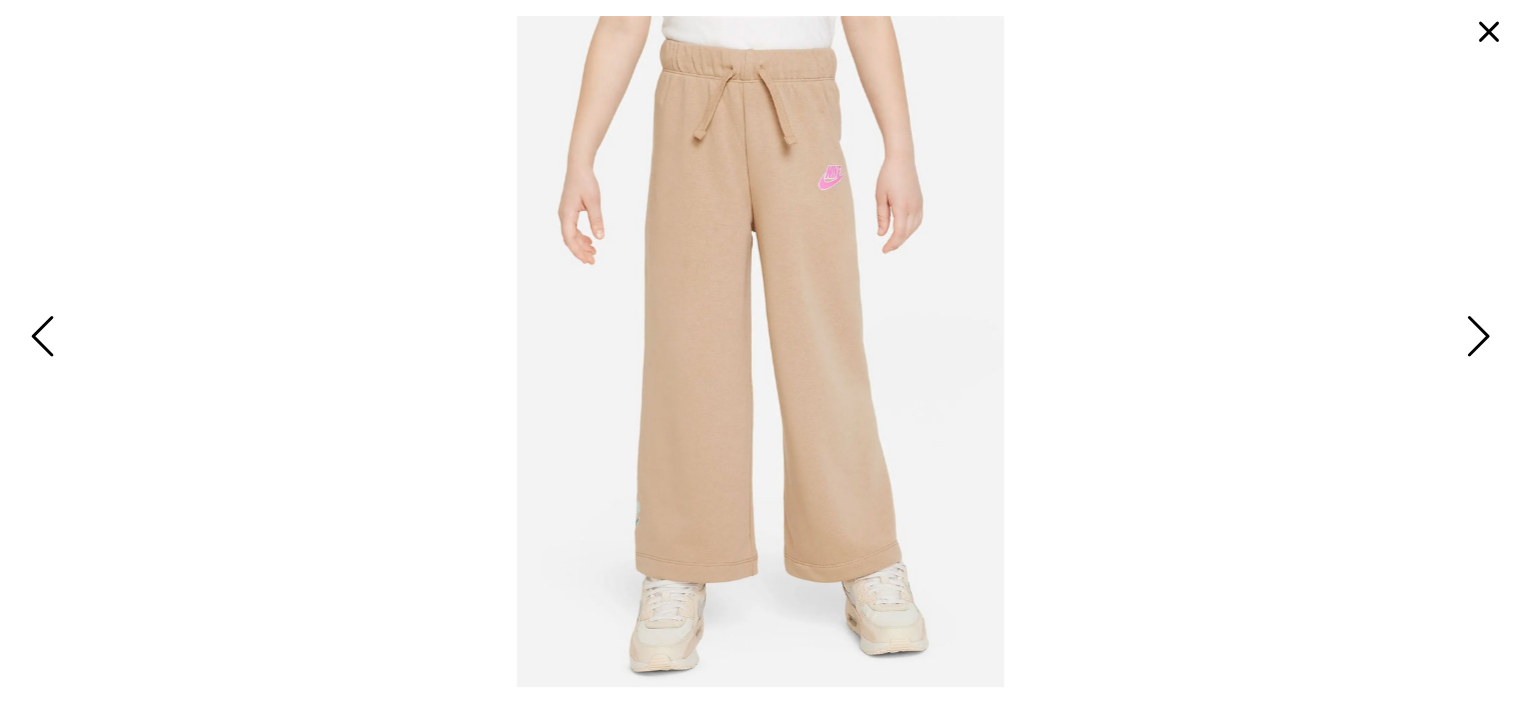 click at bounding box center (45, 338) 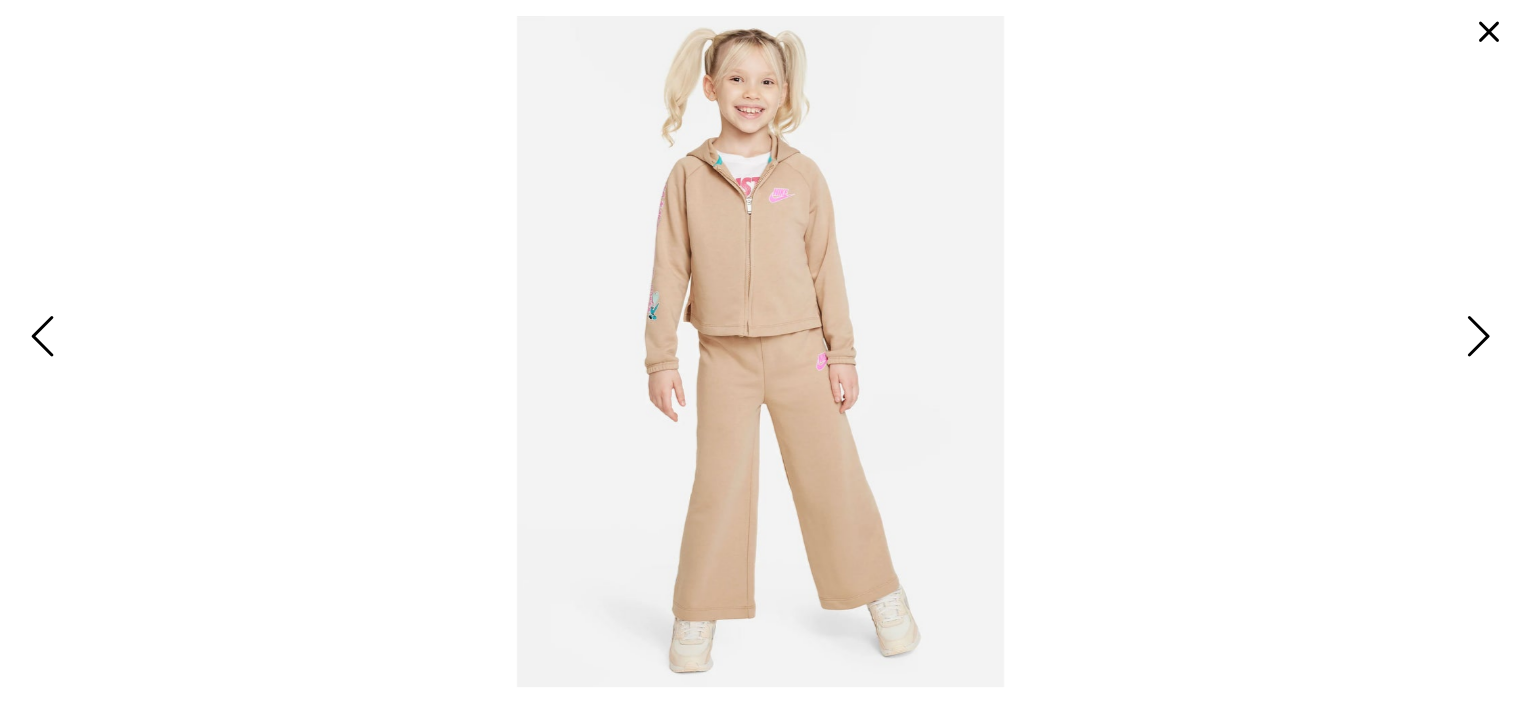 click at bounding box center [45, 338] 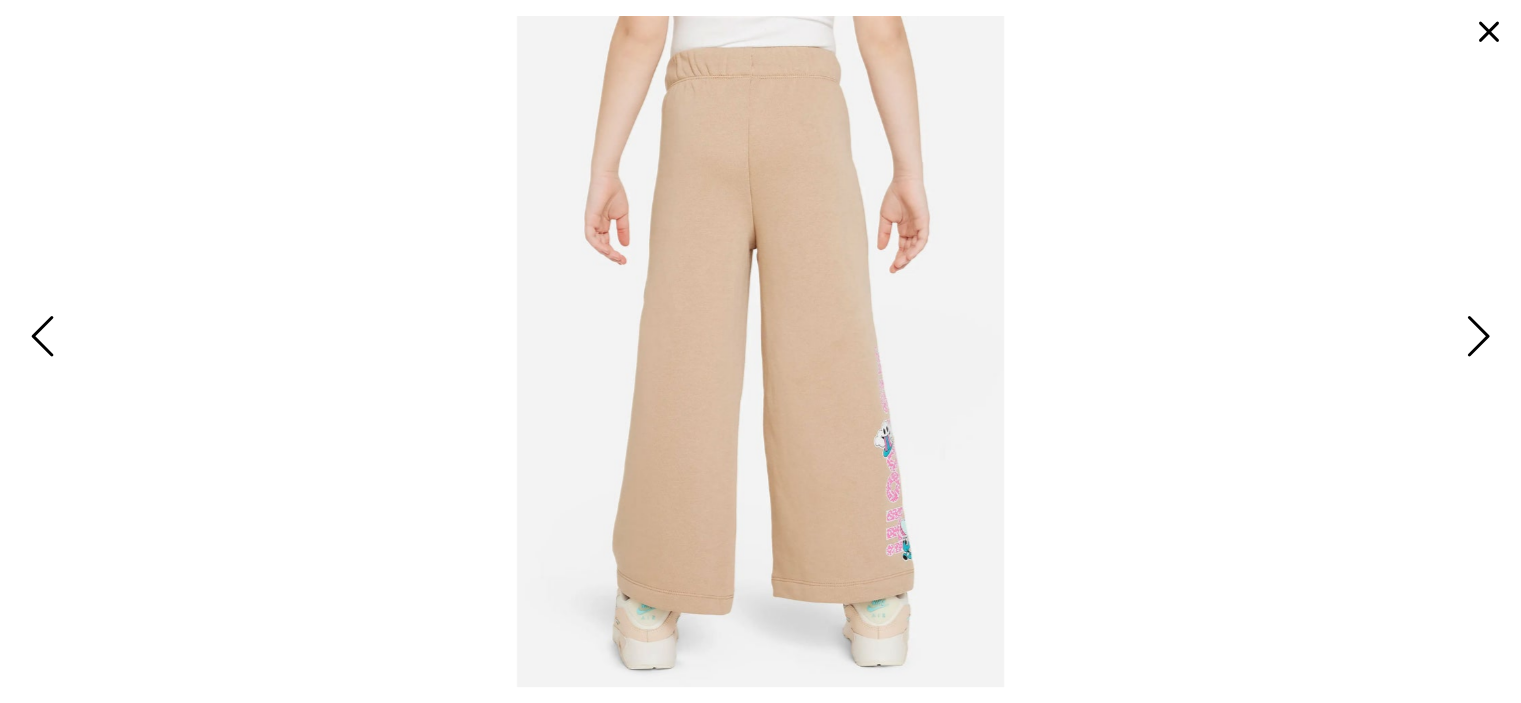 click at bounding box center (45, 338) 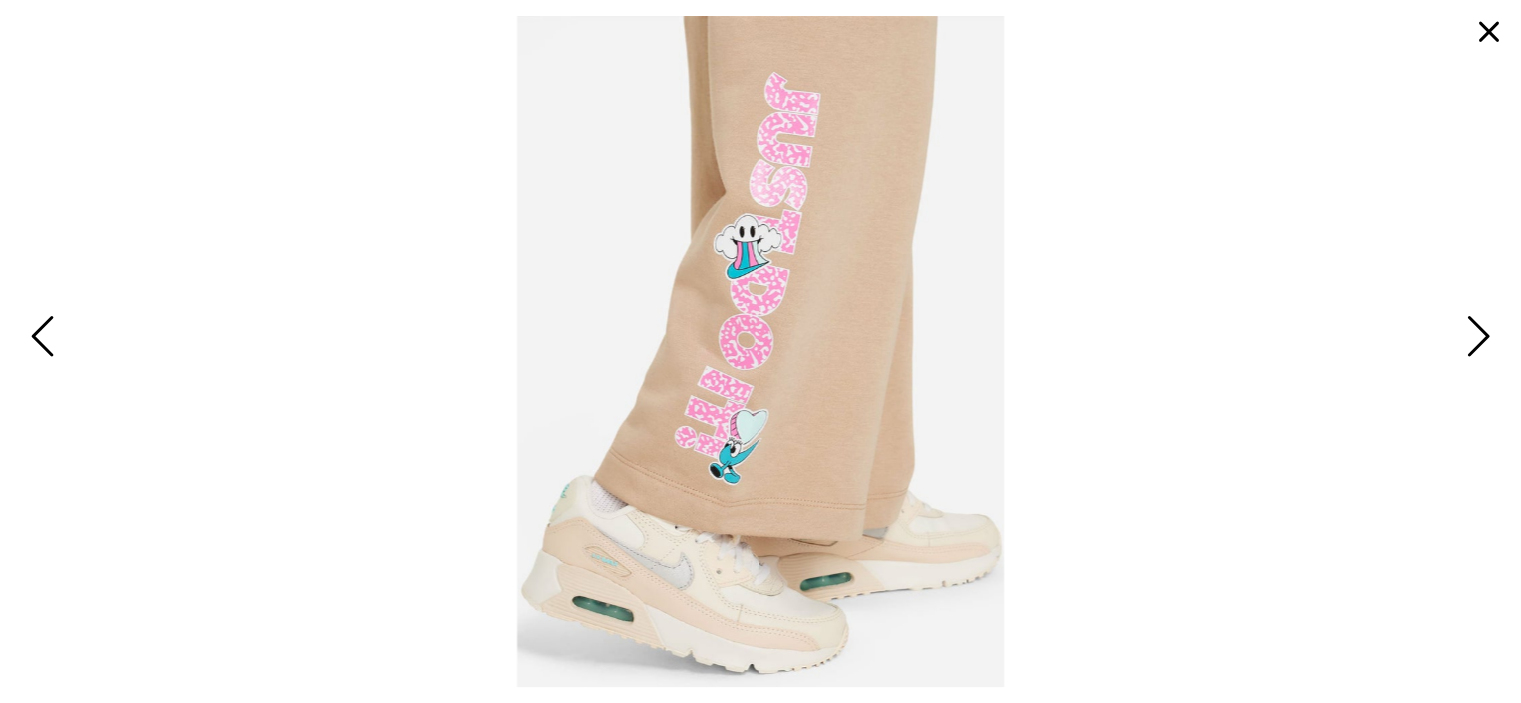 scroll, scrollTop: 0, scrollLeft: 0, axis: both 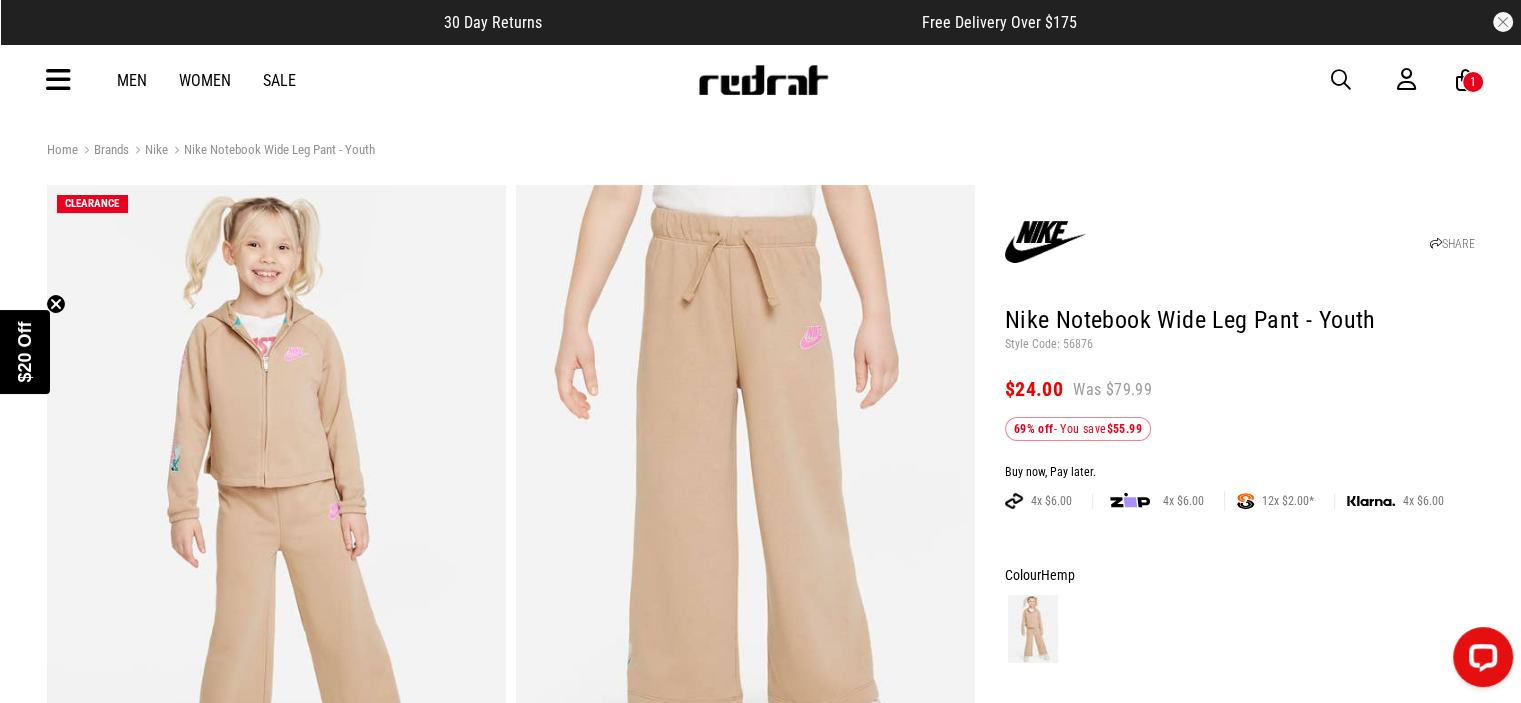 click on "1" at bounding box center (1473, 82) 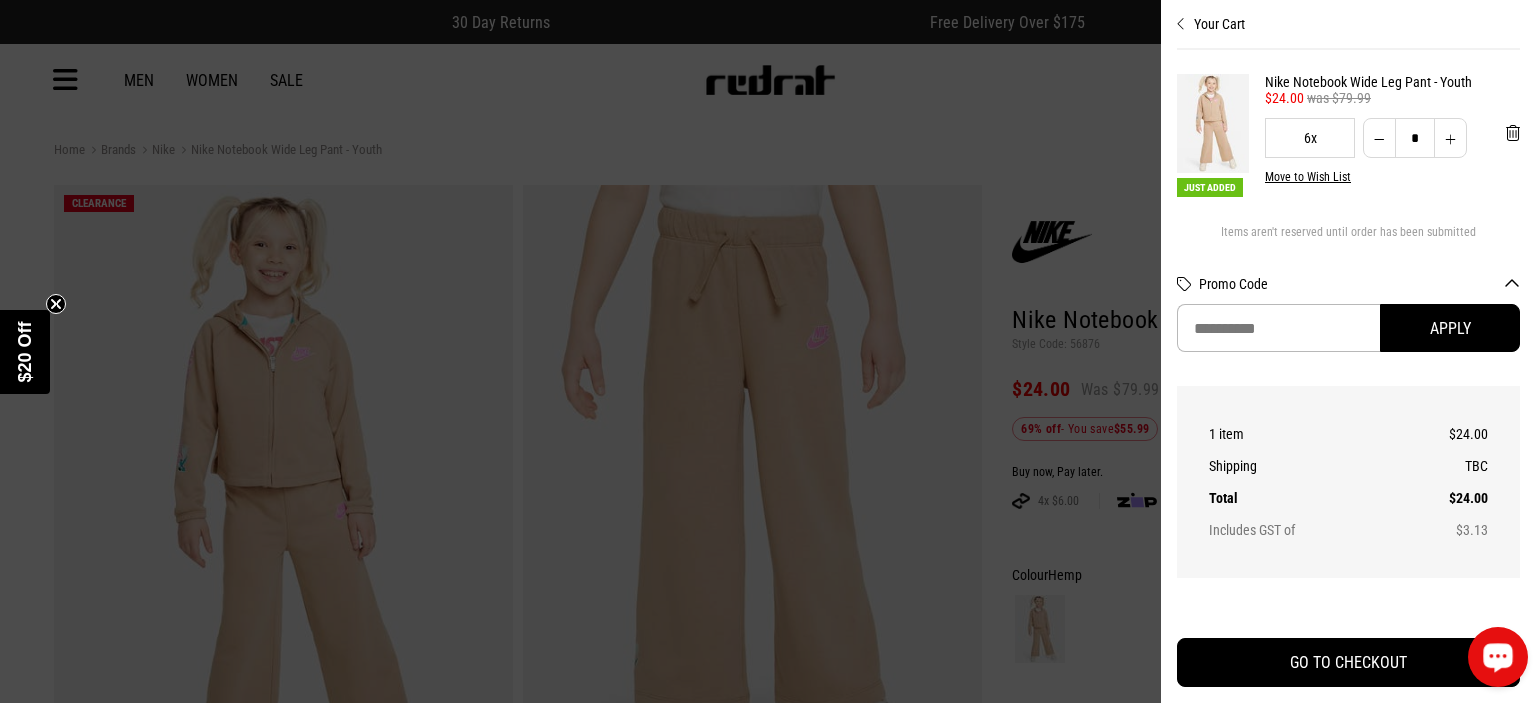click at bounding box center (1498, 656) 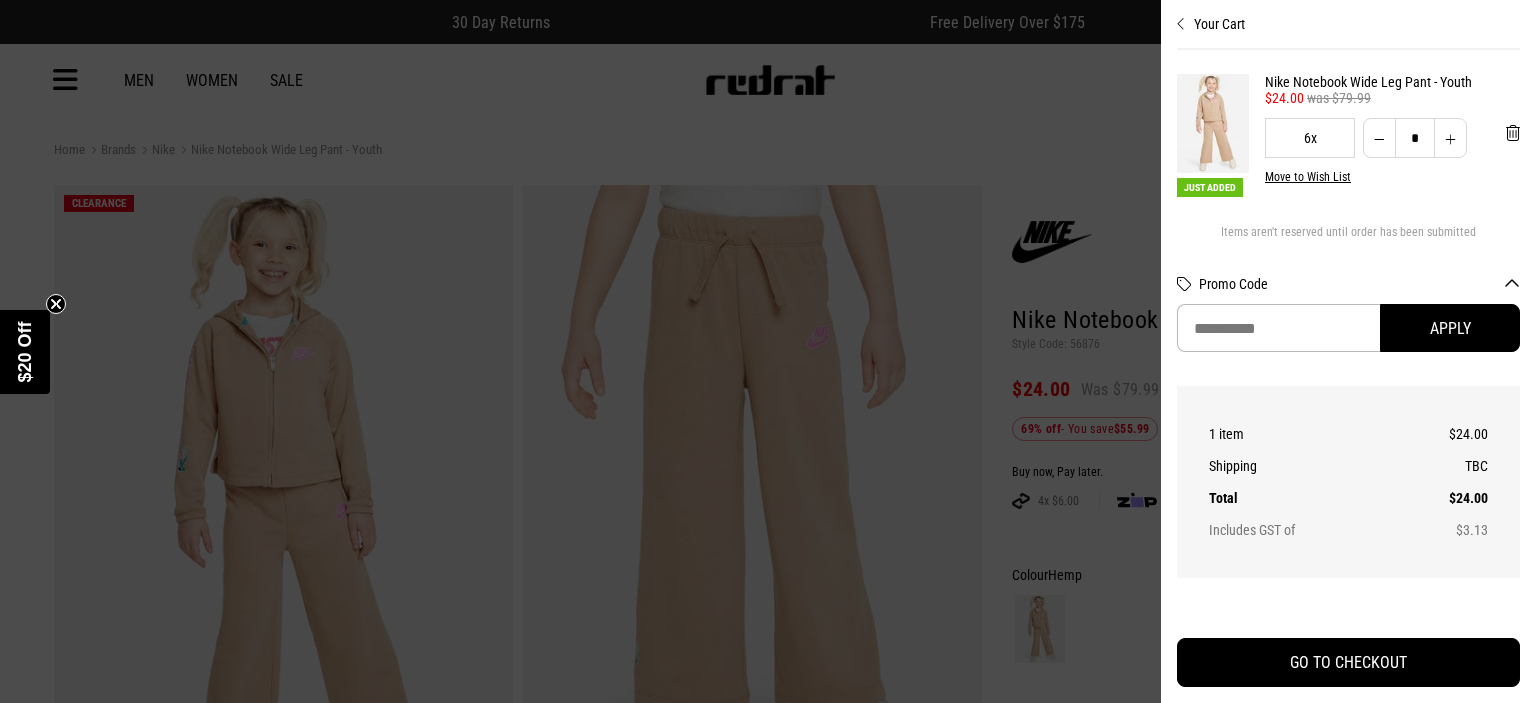 click at bounding box center (768, 351) 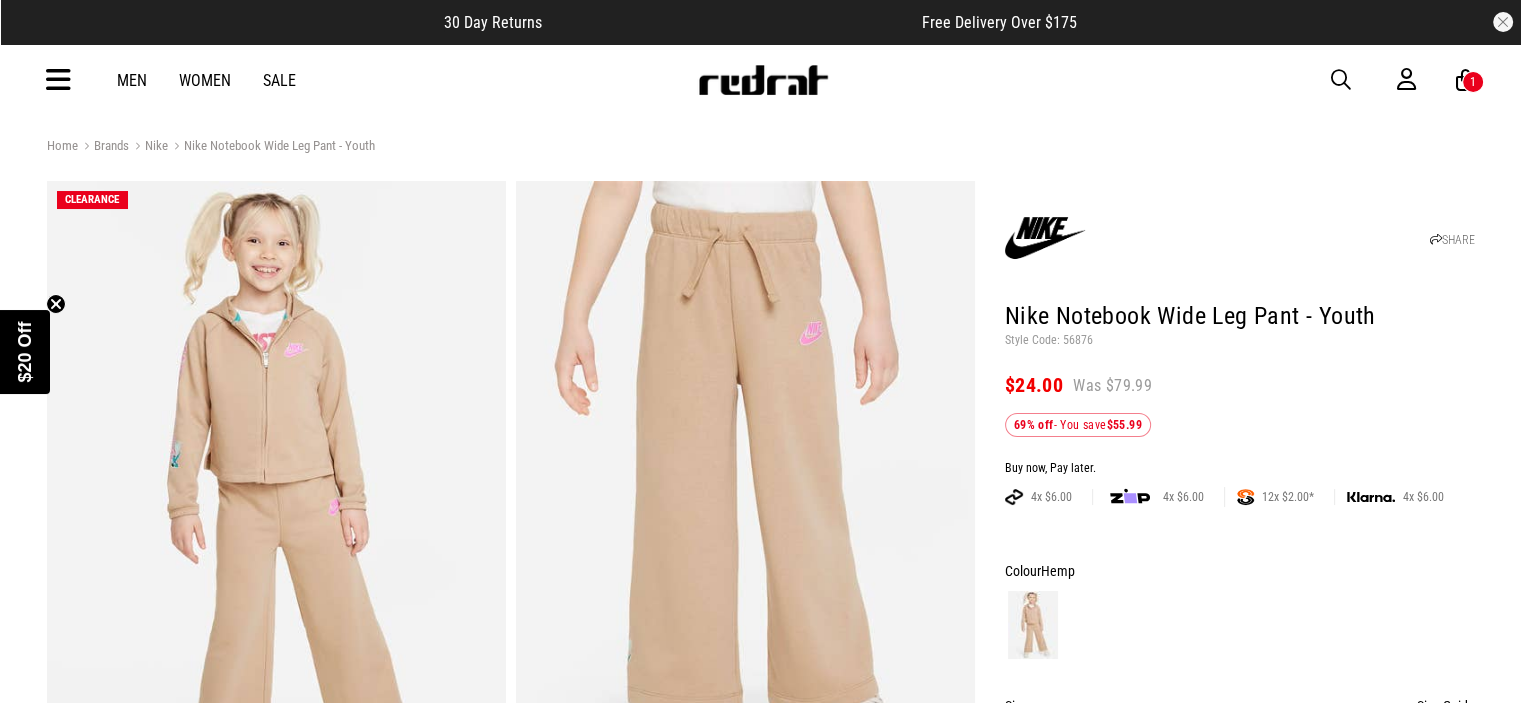 scroll, scrollTop: 0, scrollLeft: 0, axis: both 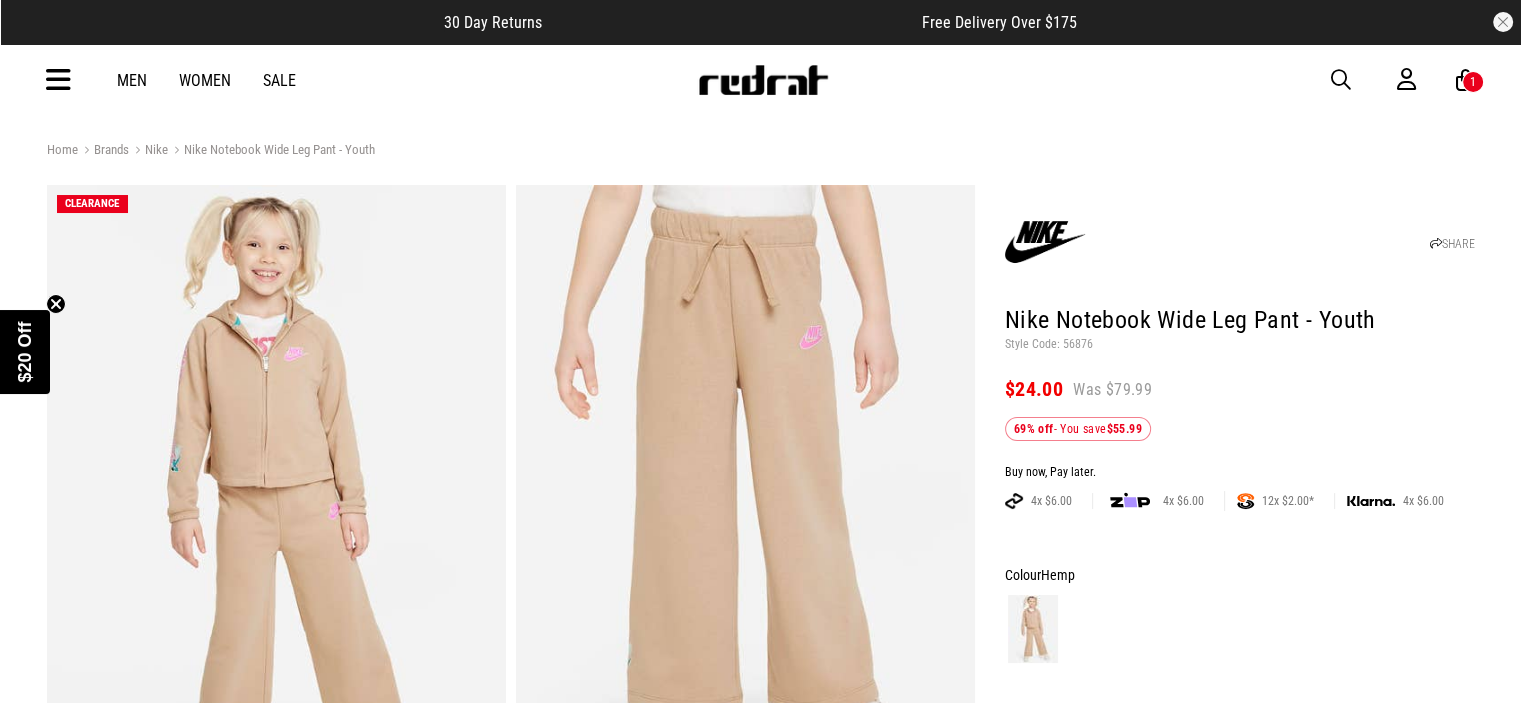 click on "SHARE    Nike Notebook Wide Leg Pant - Youth   Style Code: 56876   $24.00   Was $79.99   69% off   - You save  $55.99     Buy now, Pay later.     4x $6.00
4x $6.00   12x $2.00*     Based on total order value being over $80   4x $6.00      Colour  Hemp    Size   Size Guide   Size 6x   Low Stock Online     This product does not ship outside of New Zealand   Add to bag     Add to wishlist    Delivery     Click & Collect     Check in Store        Change         Product Details   Product Details   These pants are made of soft cotton French terry fabric for a cozy feel, wide, relaxed legs make it easy for kids to play freely and the elasticized waistband with drawcord provides a comfy fit.
FEATURES:
- 100% cotton
- Product code: 36L126     Returns    30 day returns available. Click  here  for more info.        View the size table" at bounding box center [1225, 828] 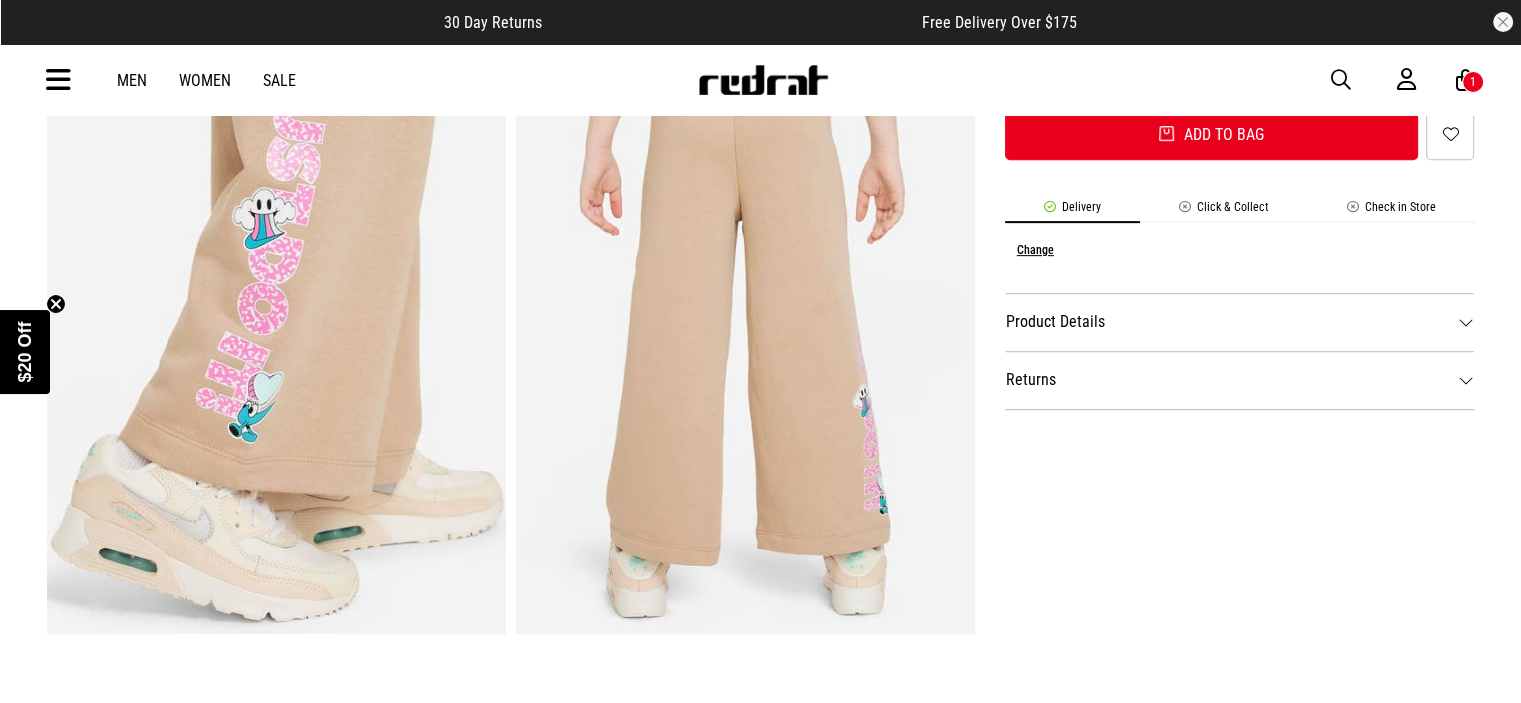 scroll, scrollTop: 826, scrollLeft: 0, axis: vertical 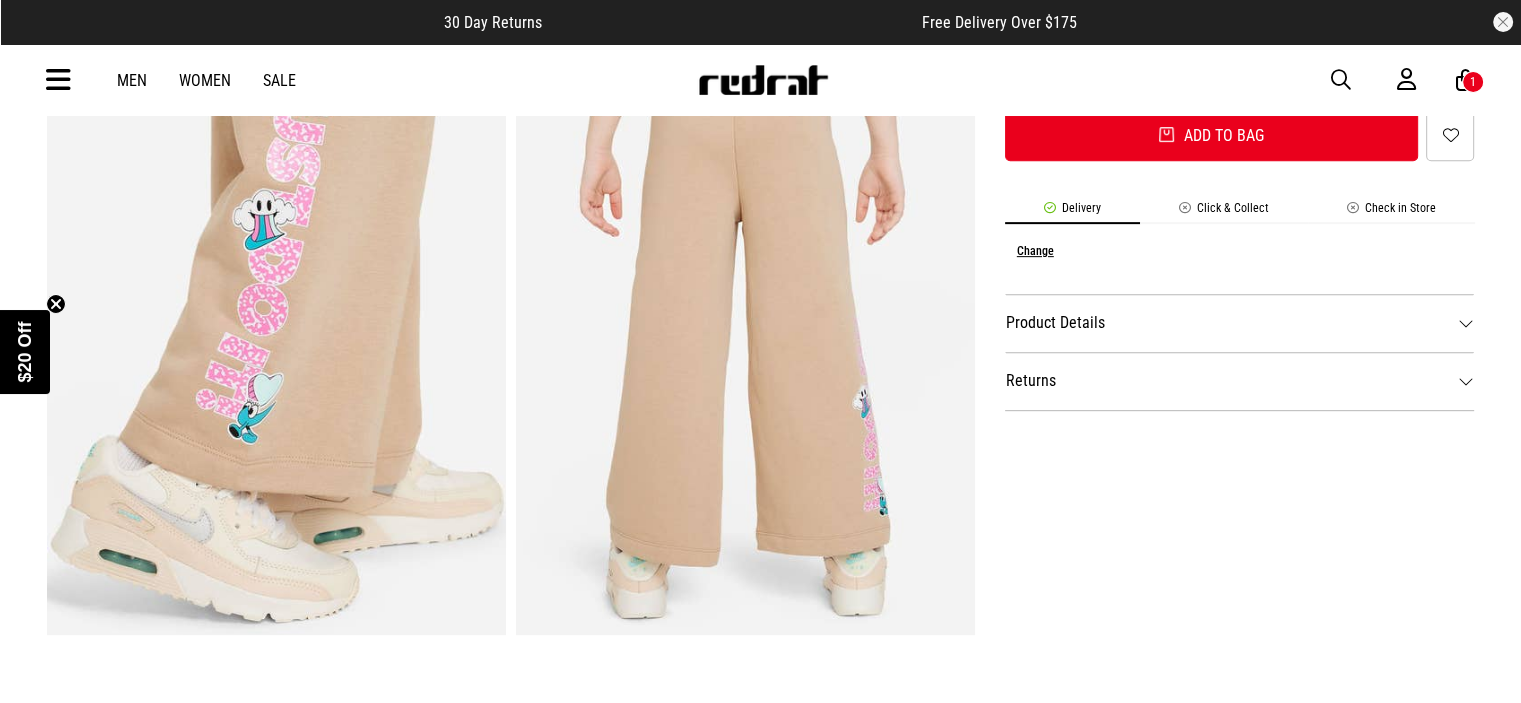 click on "Product Details" at bounding box center [1240, 323] 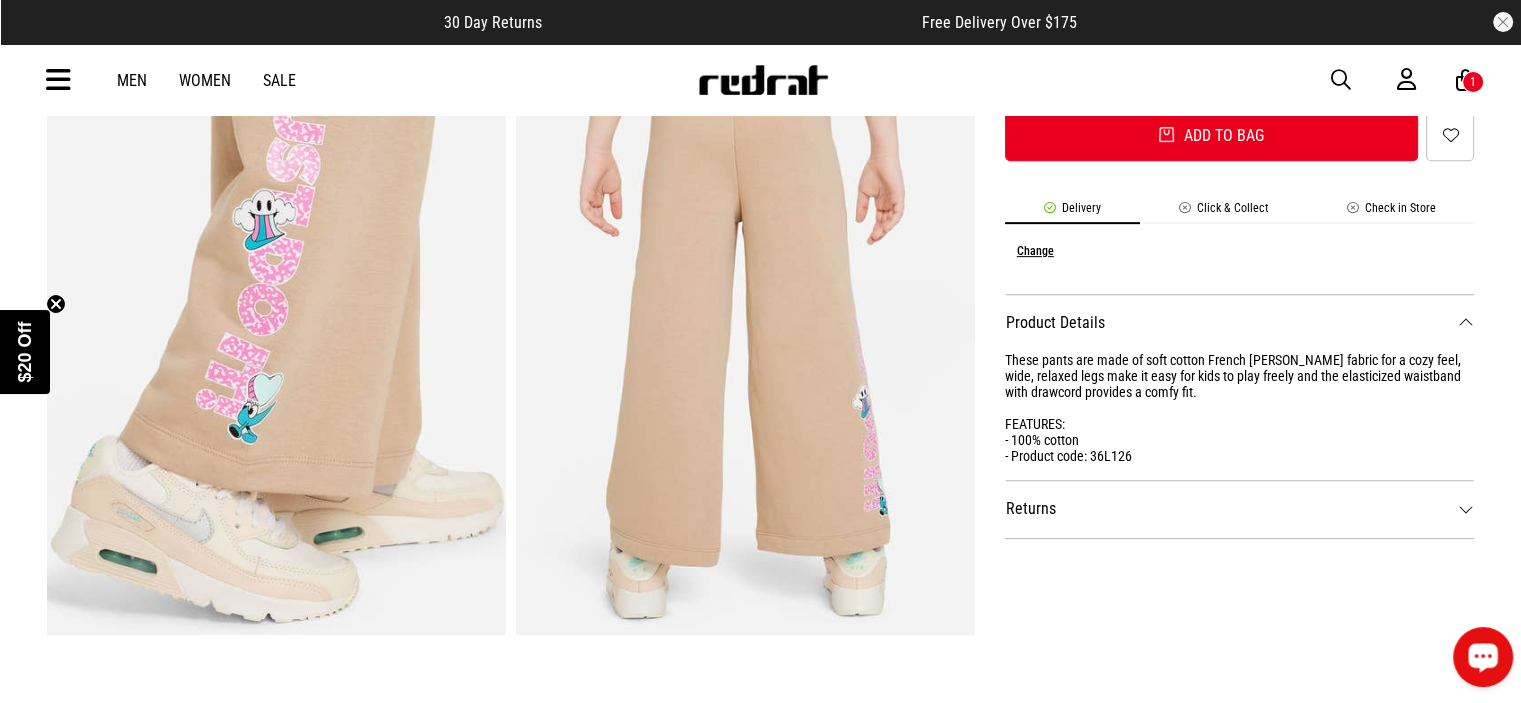 click at bounding box center [1483, 657] 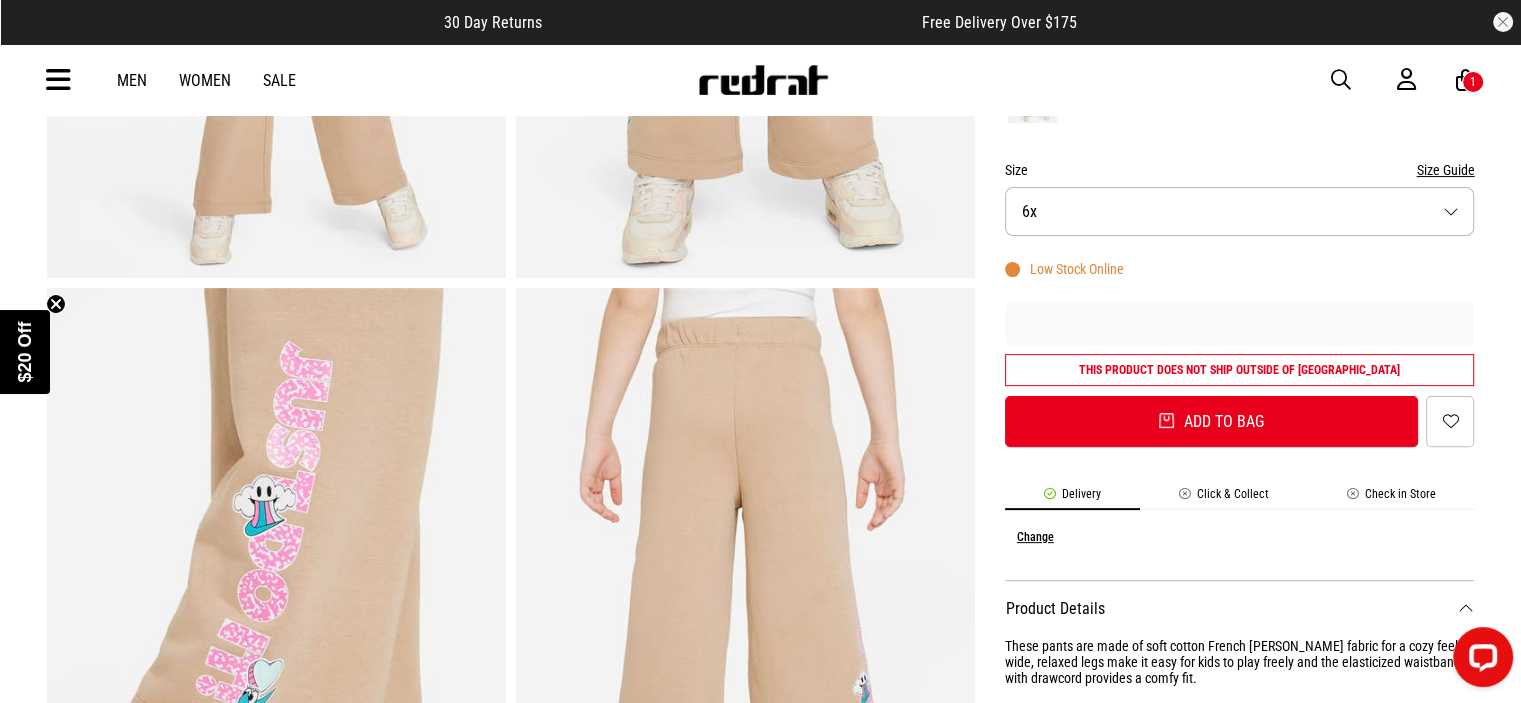 scroll, scrollTop: 540, scrollLeft: 0, axis: vertical 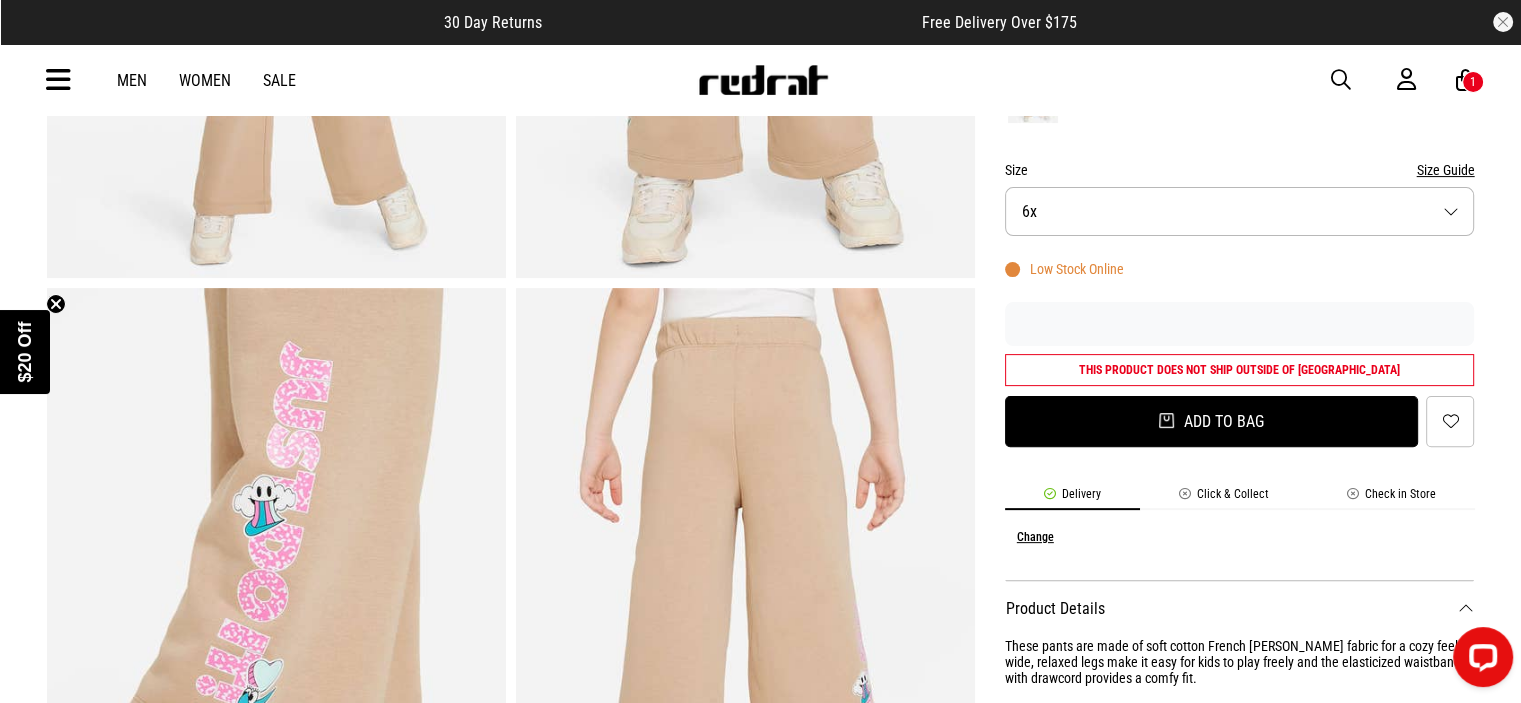 drag, startPoint x: 1310, startPoint y: 411, endPoint x: 1308, endPoint y: 438, distance: 27.073973 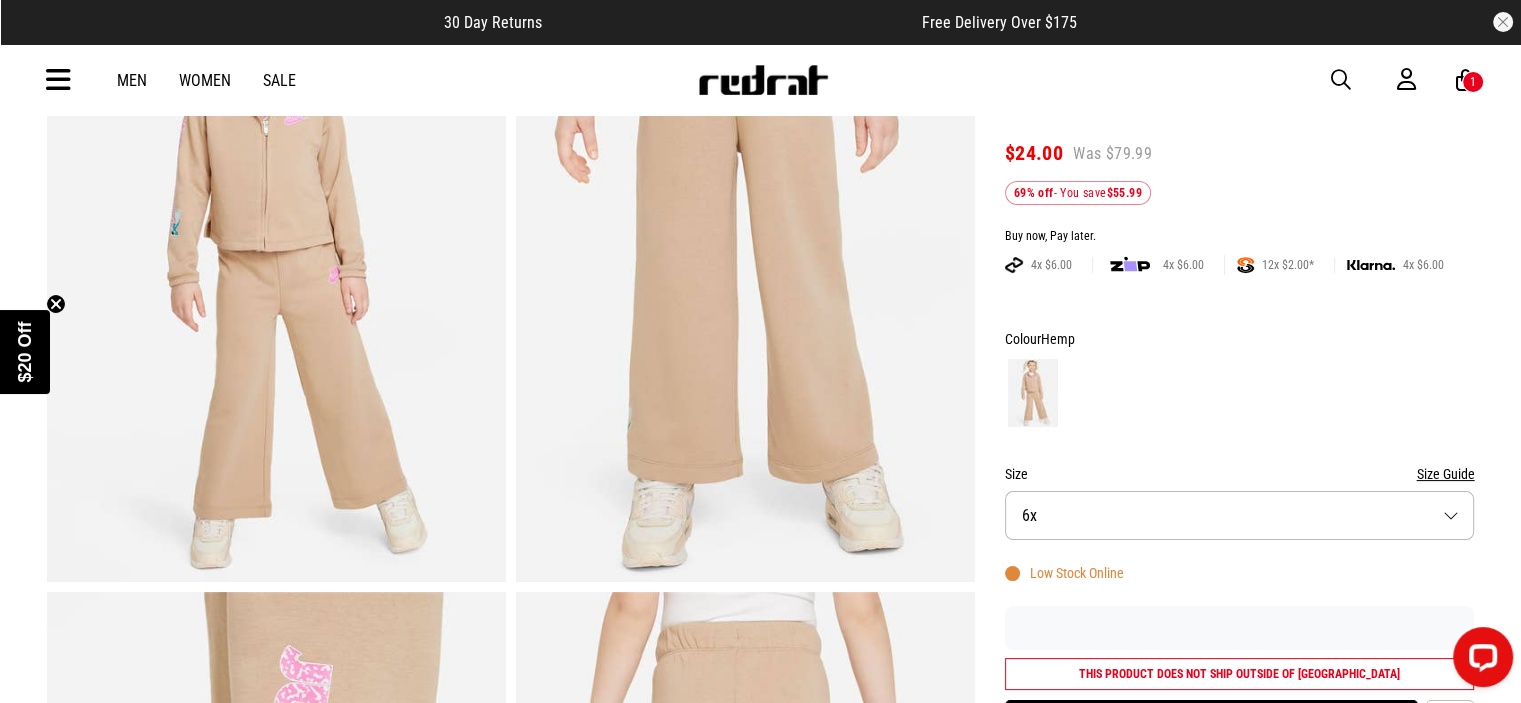 scroll, scrollTop: 233, scrollLeft: 0, axis: vertical 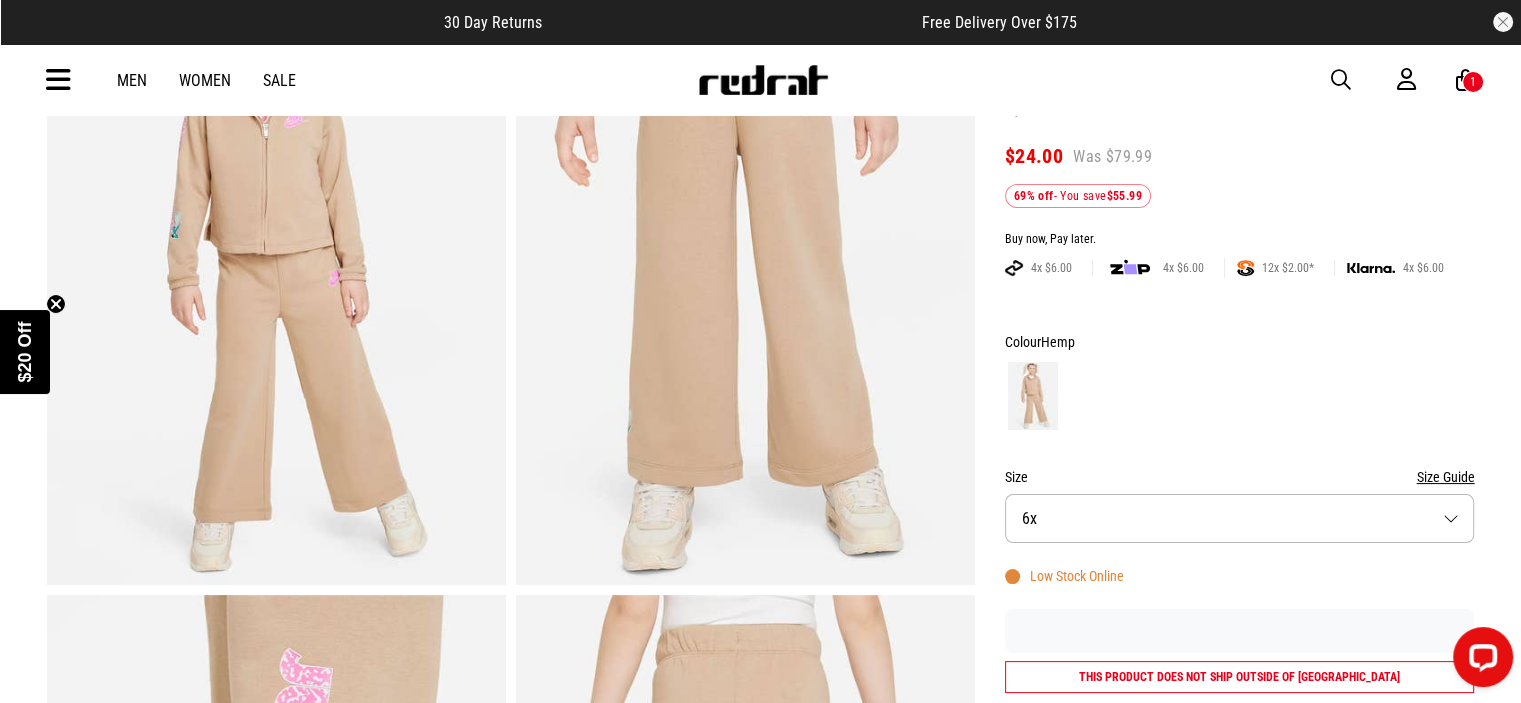 type on "*" 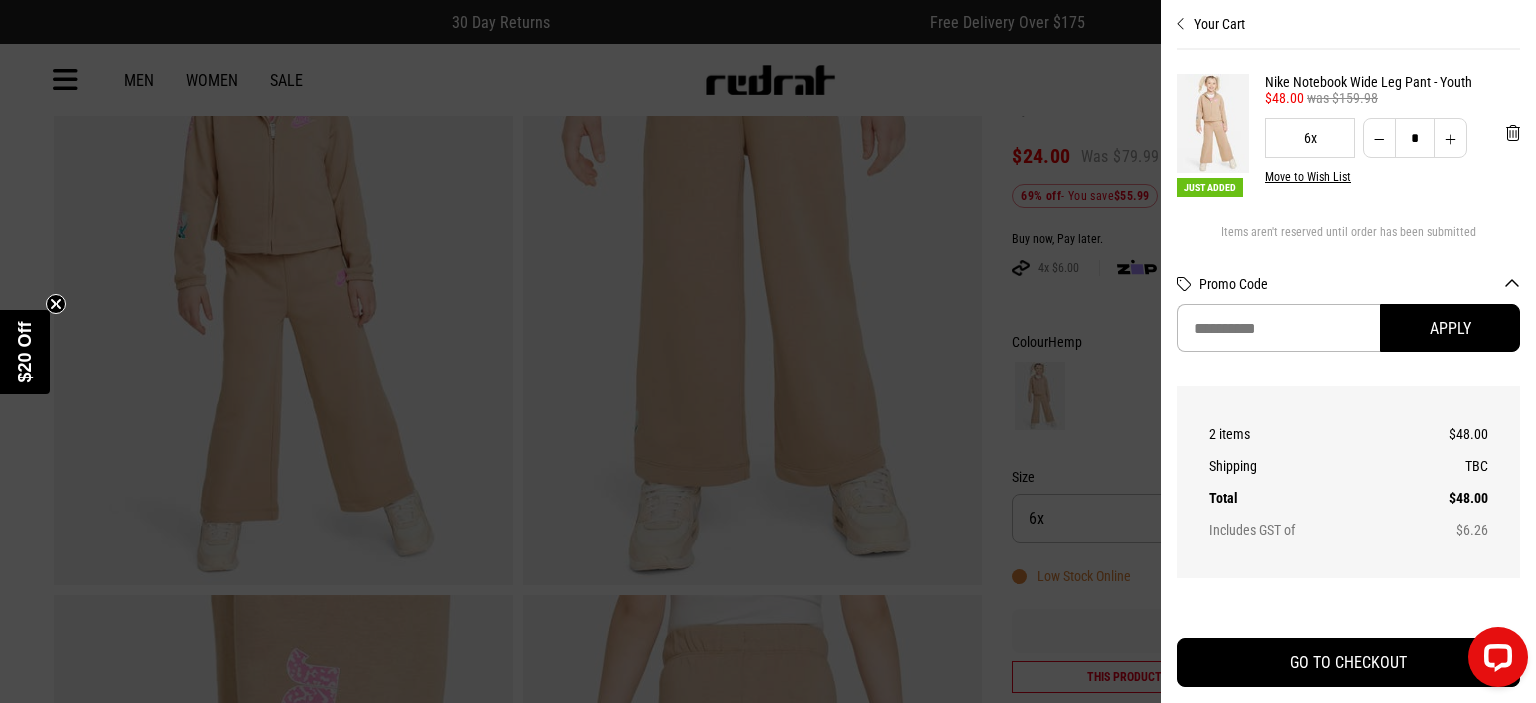 click at bounding box center [768, 351] 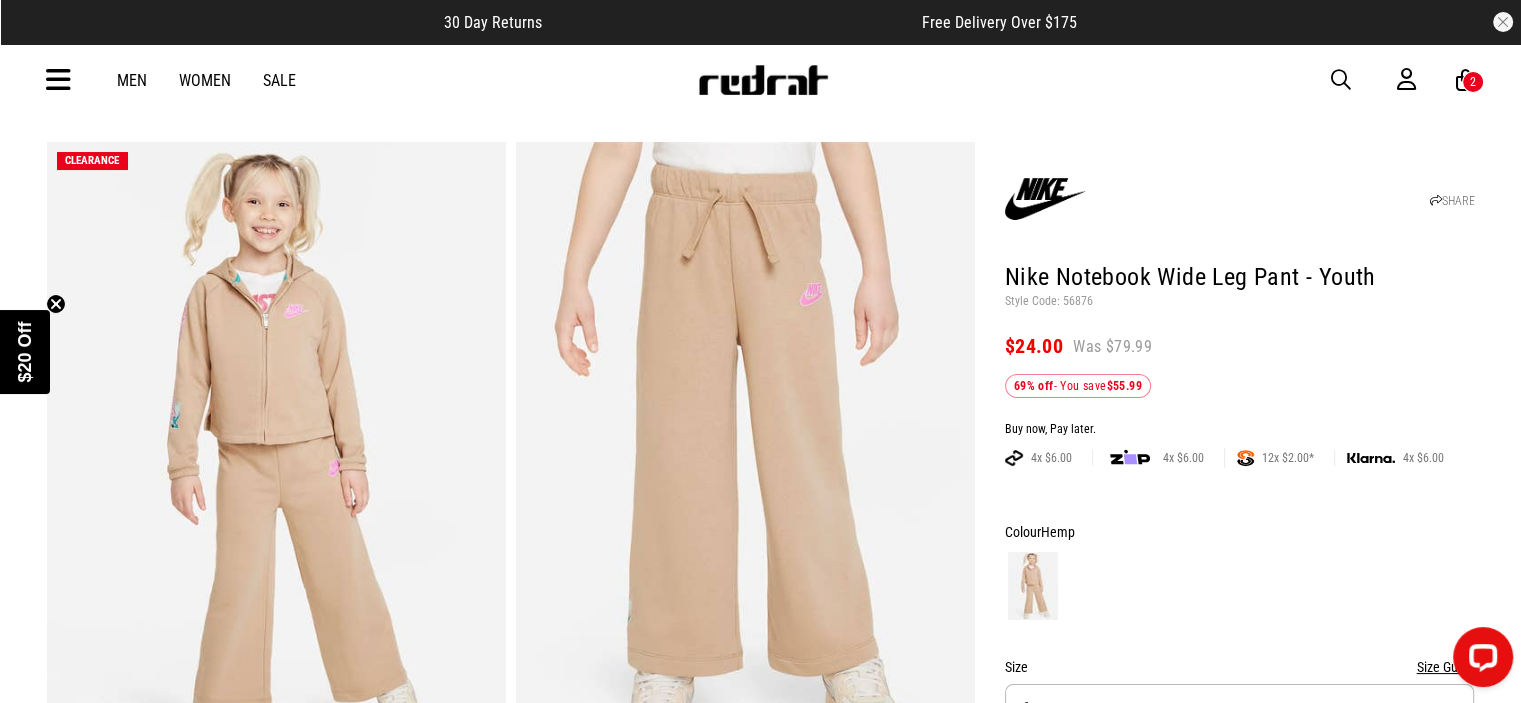 scroll, scrollTop: 0, scrollLeft: 0, axis: both 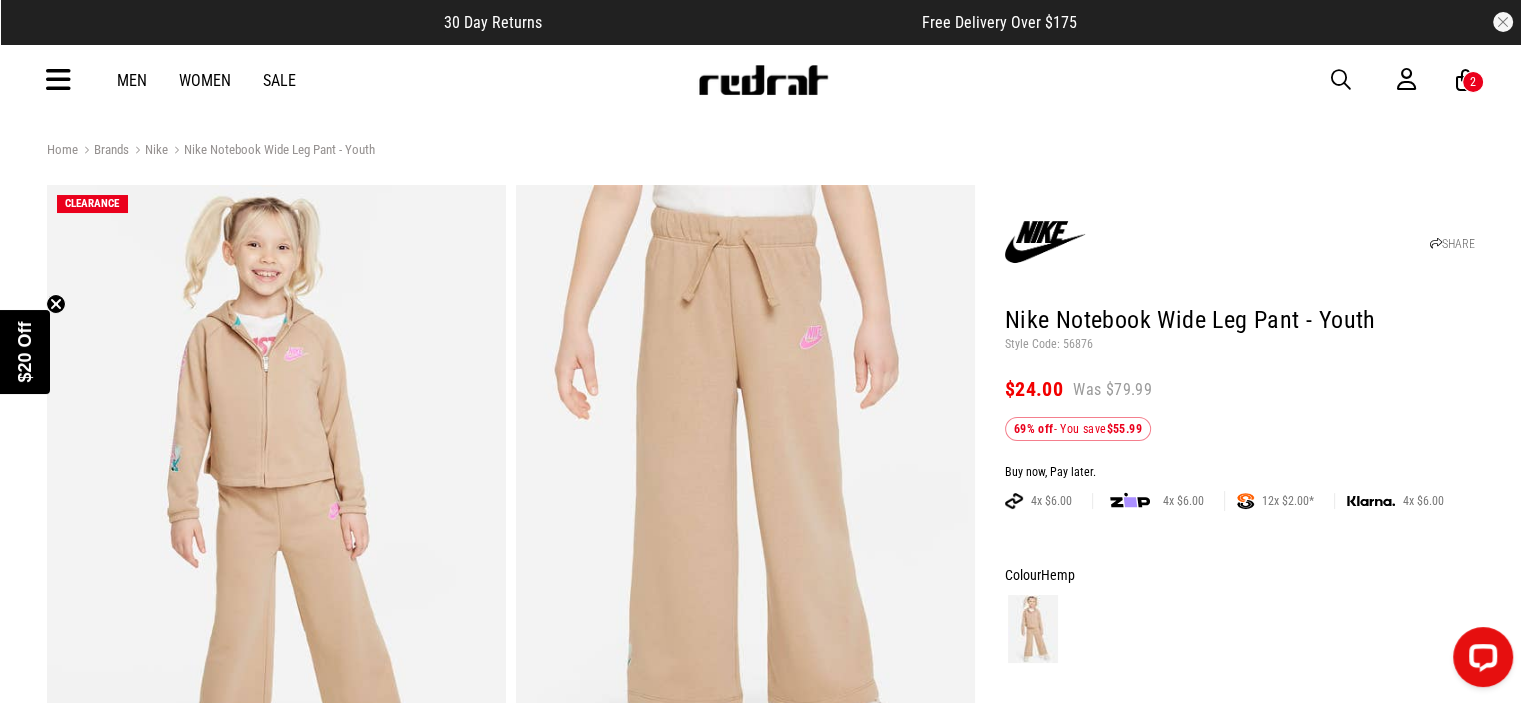 click on "Brands" at bounding box center [103, 151] 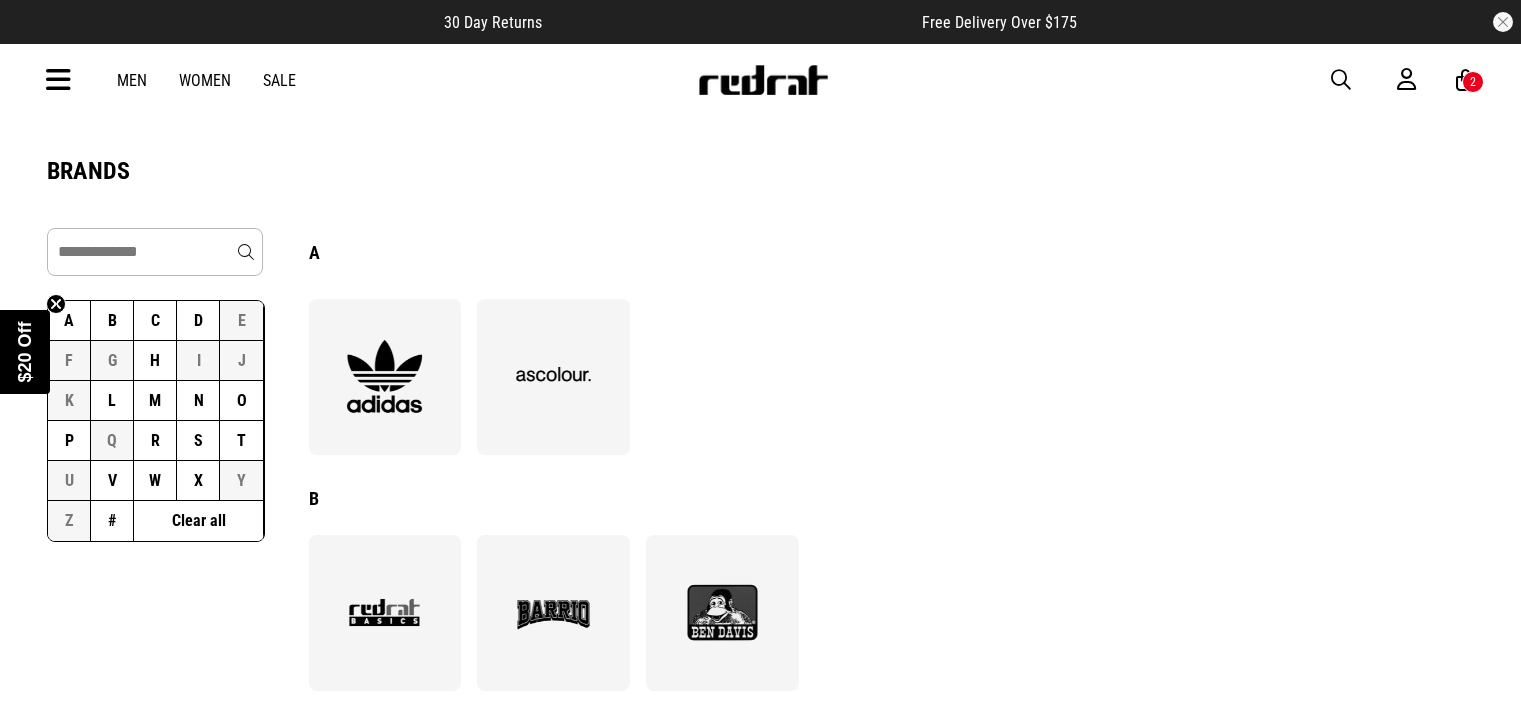 scroll, scrollTop: 0, scrollLeft: 0, axis: both 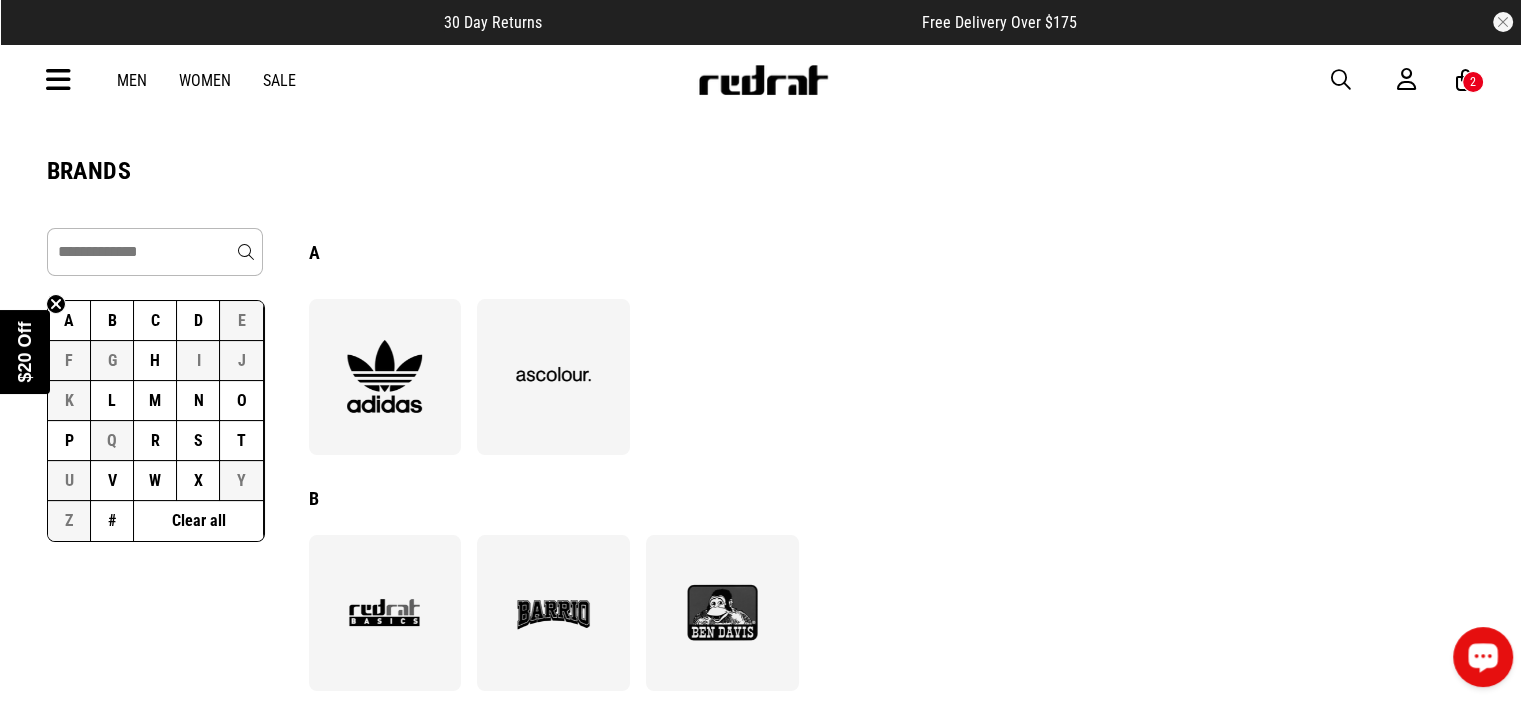 click at bounding box center (1483, 656) 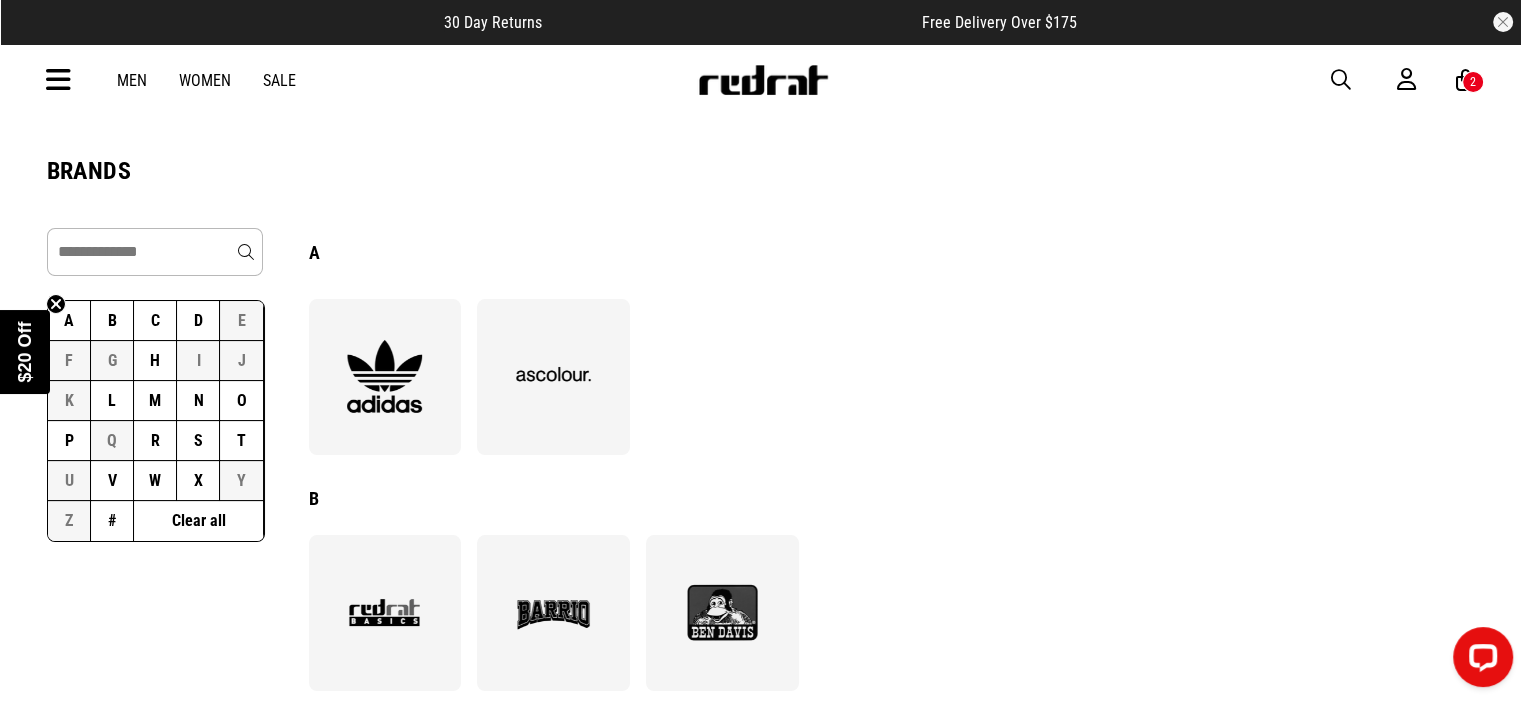 click on "2" at bounding box center [1473, 82] 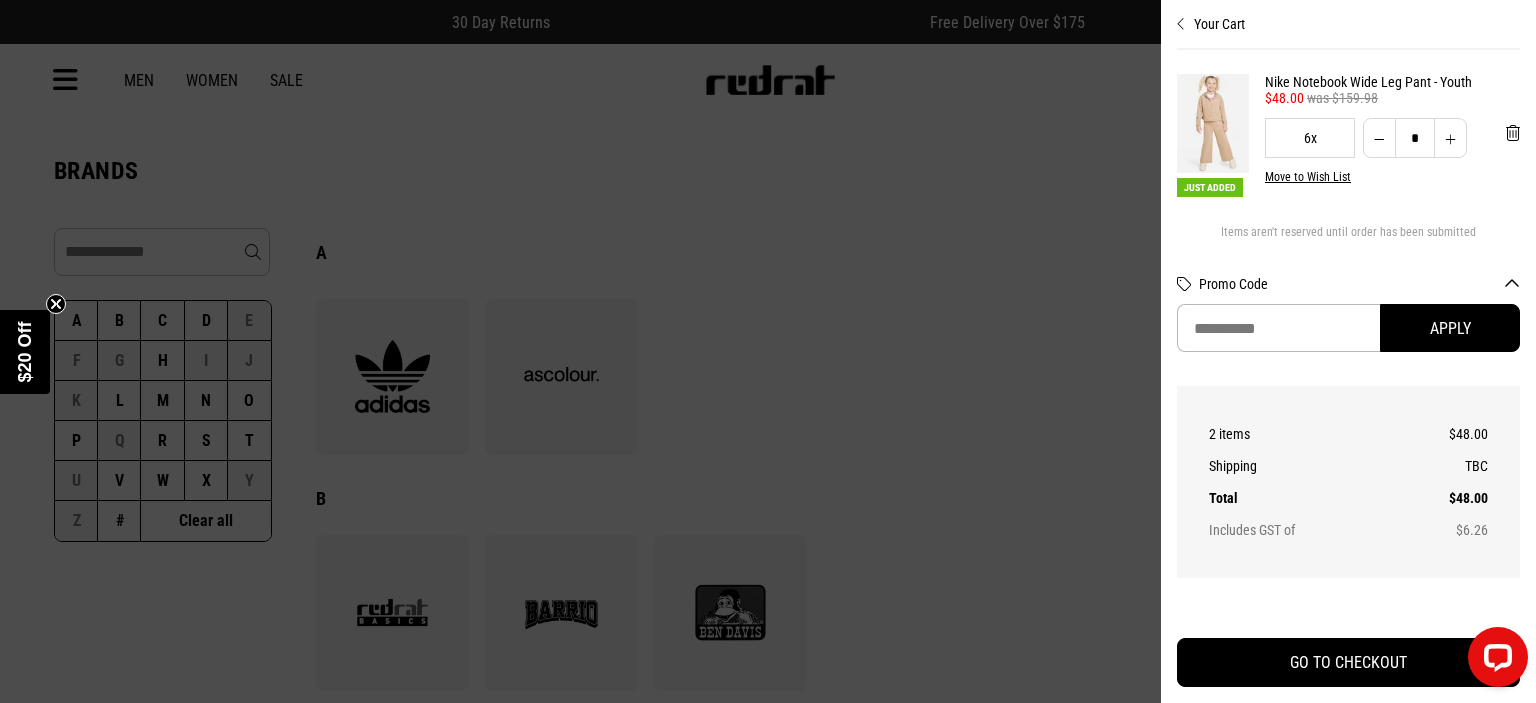 click at bounding box center (1379, 138) 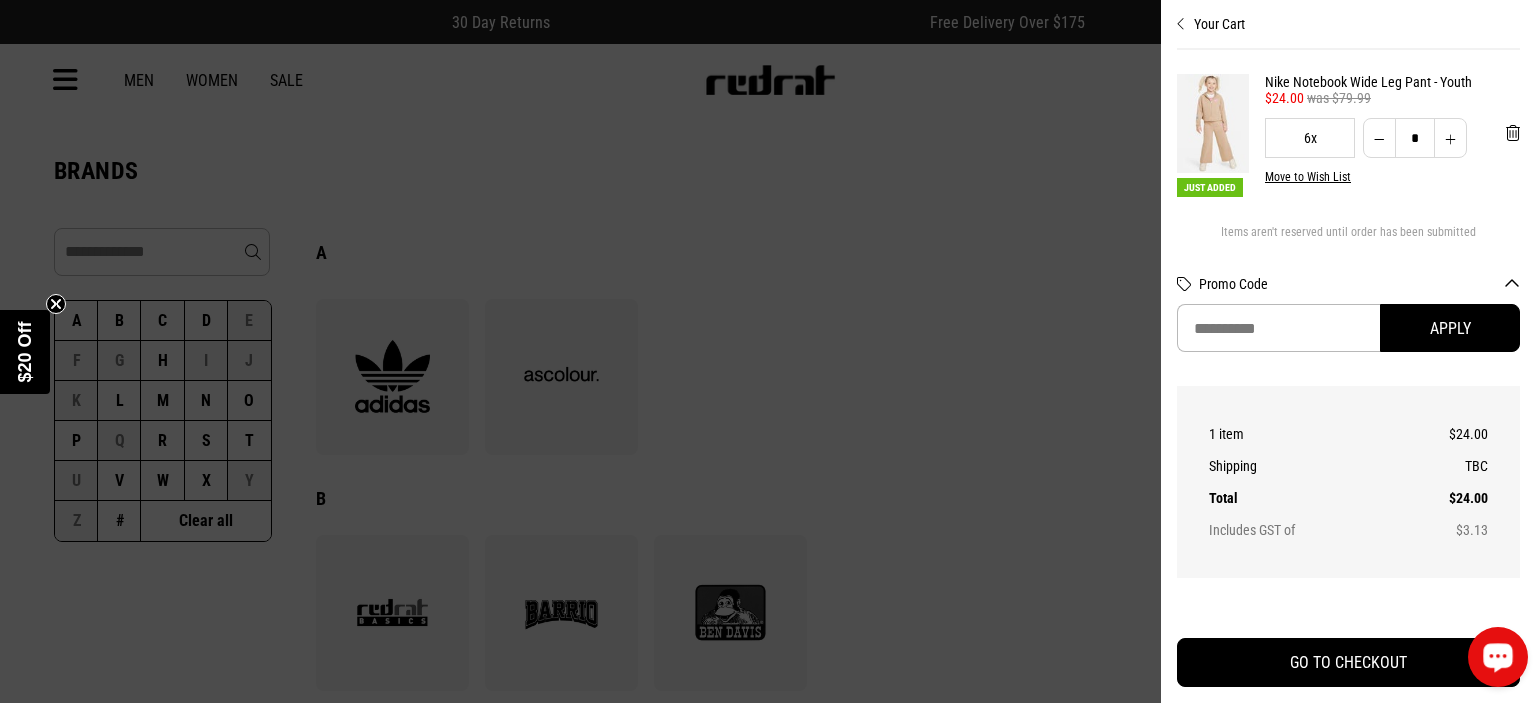 click 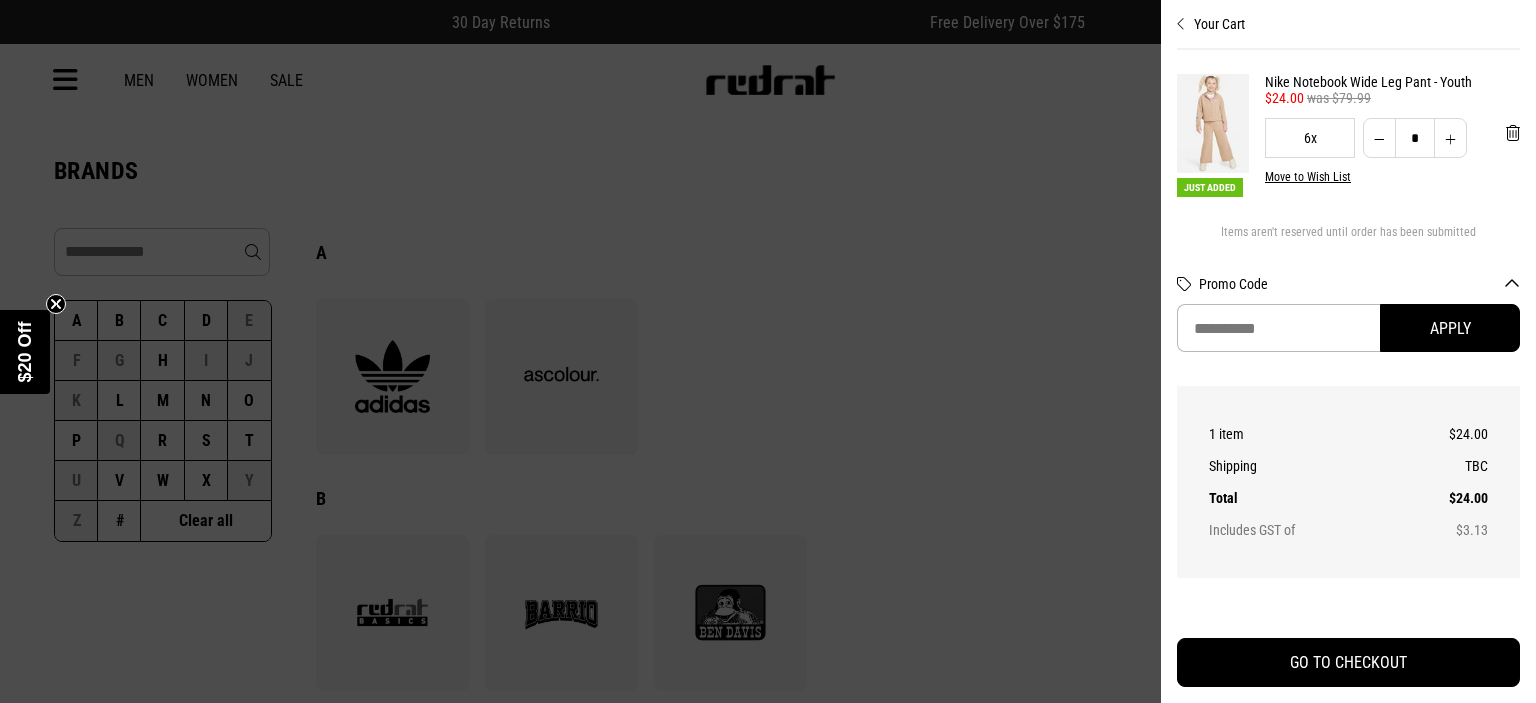 click at bounding box center [768, 351] 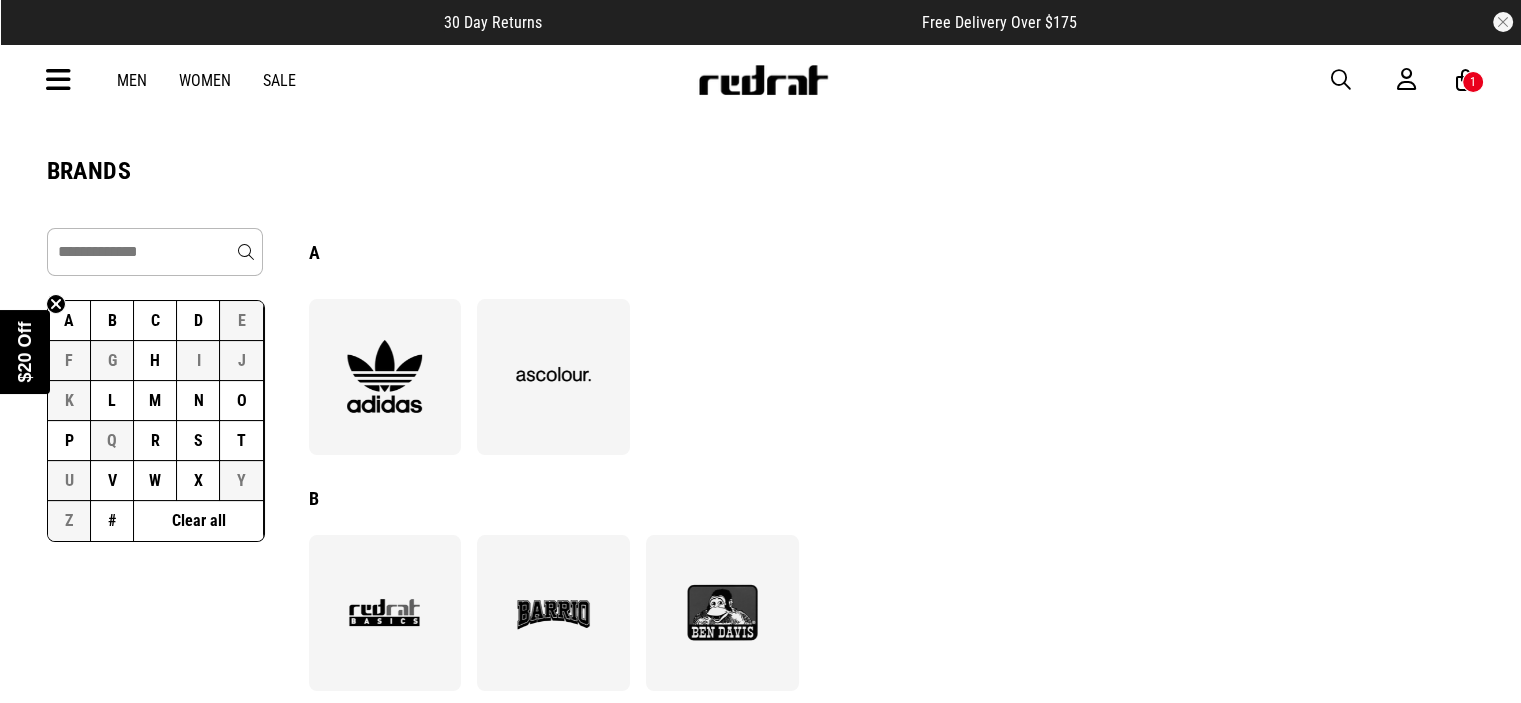 click at bounding box center (58, 80) 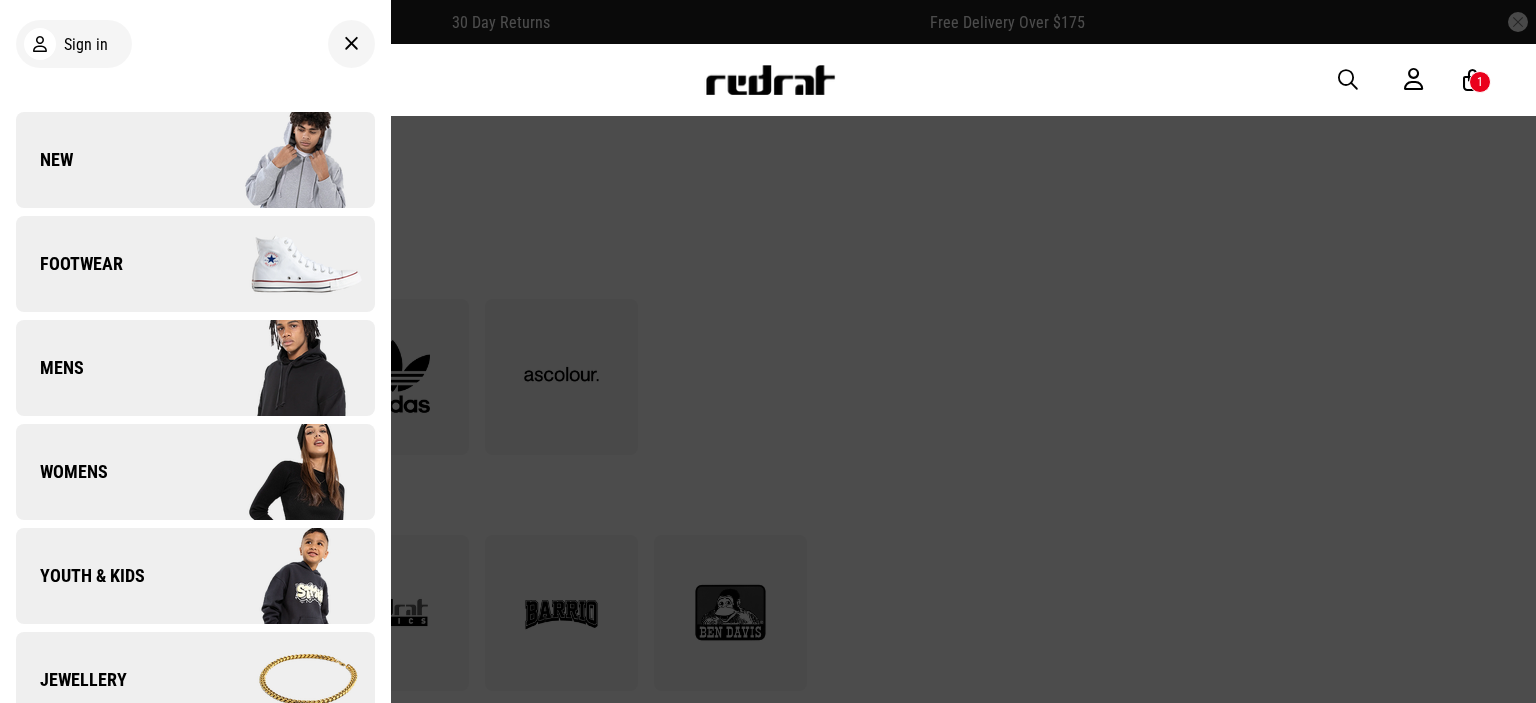 click on "Youth & Kids" at bounding box center (195, 576) 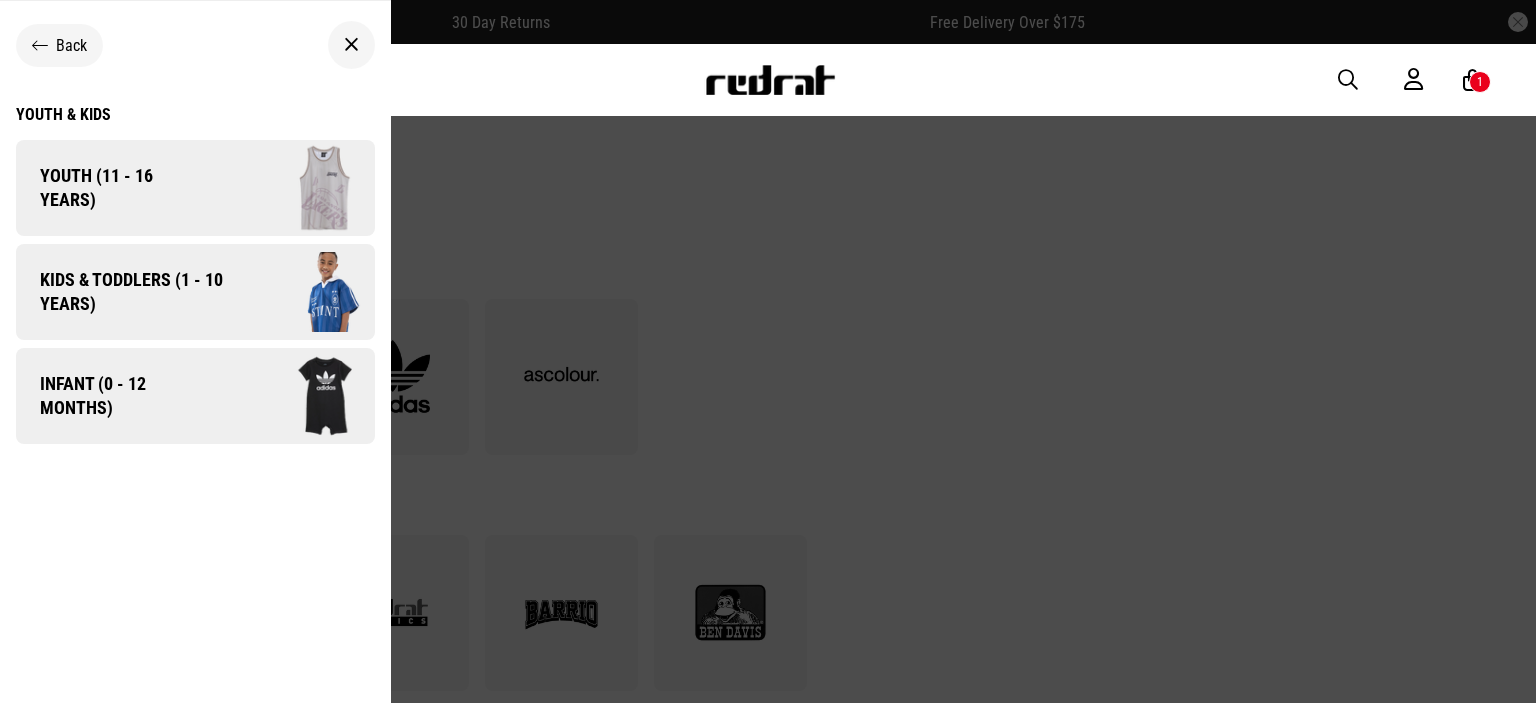 click on "Kids & Toddlers (1 - 10 years)" at bounding box center (124, 292) 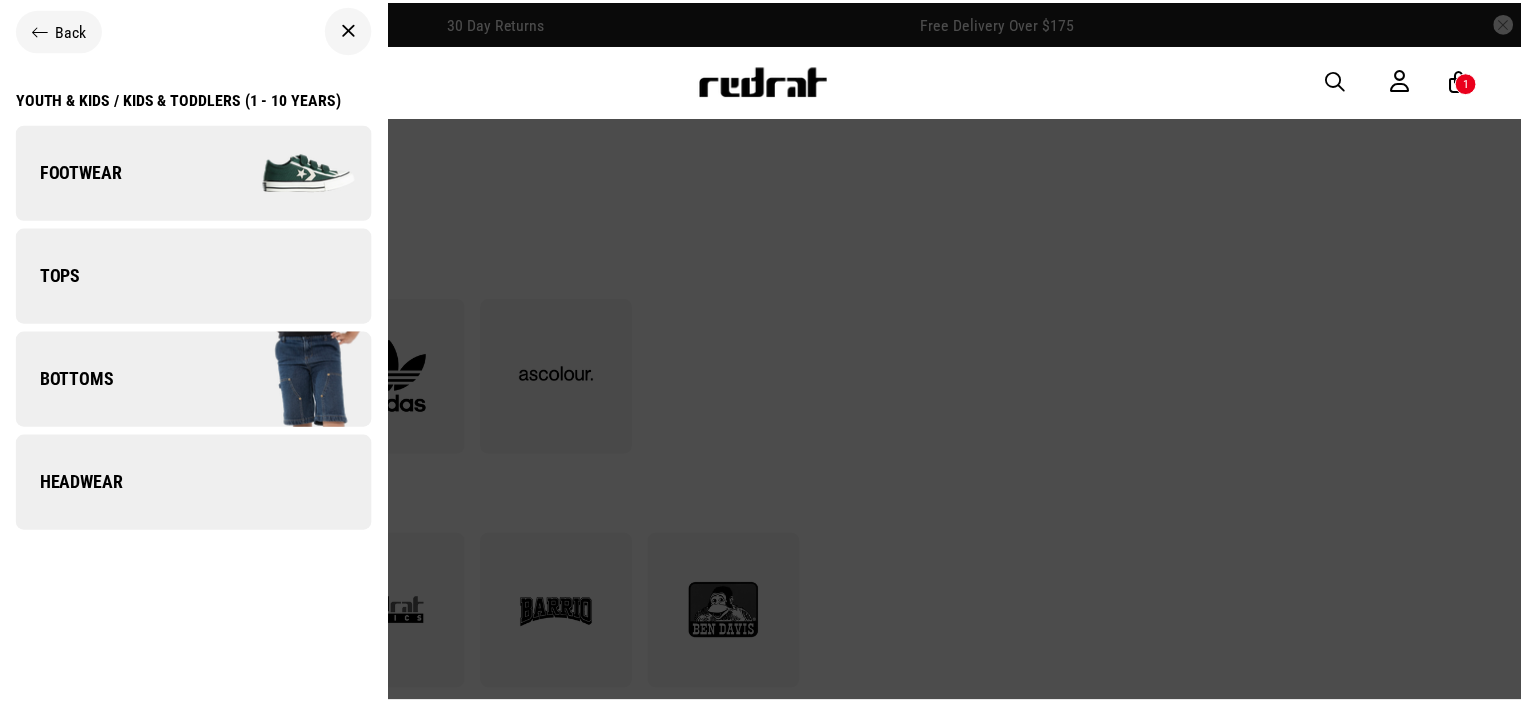 scroll, scrollTop: 0, scrollLeft: 0, axis: both 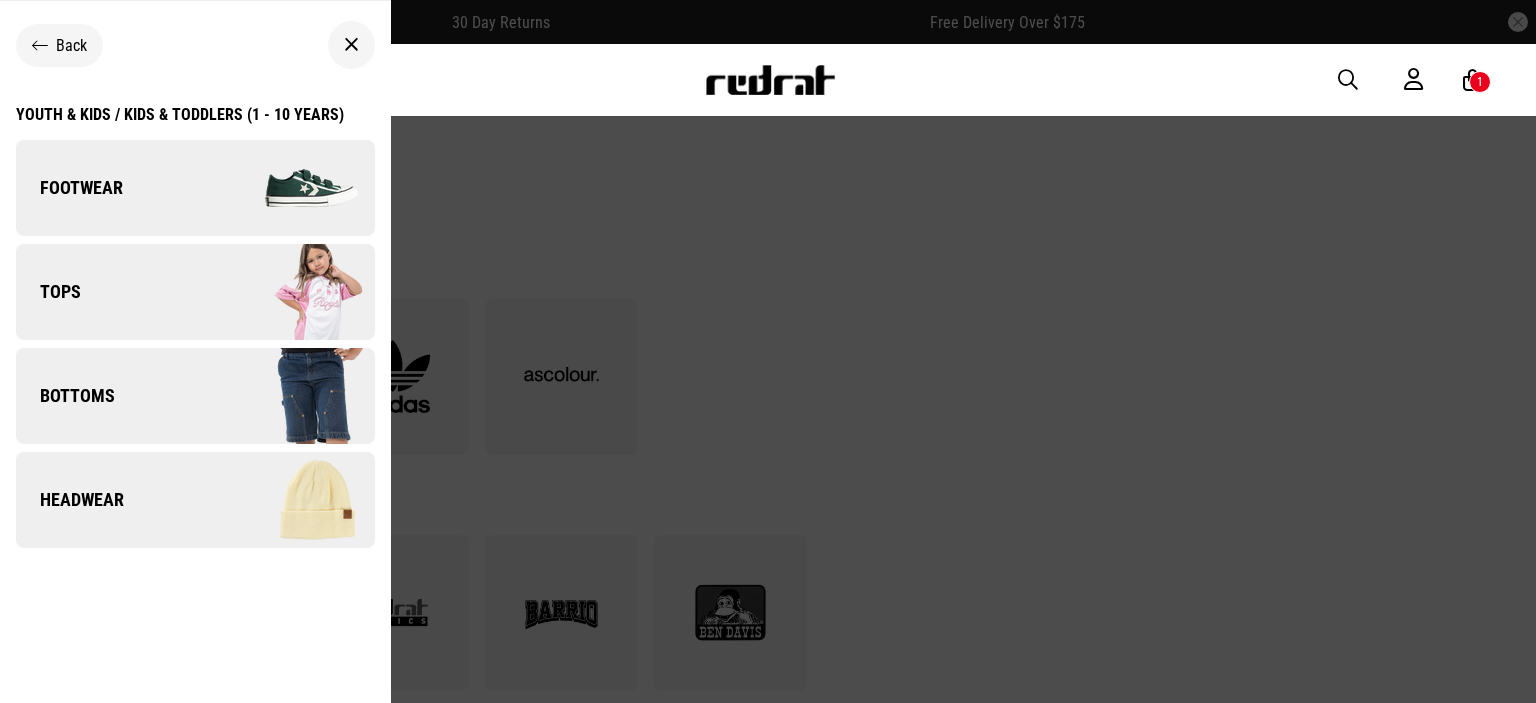 click at bounding box center [351, 45] 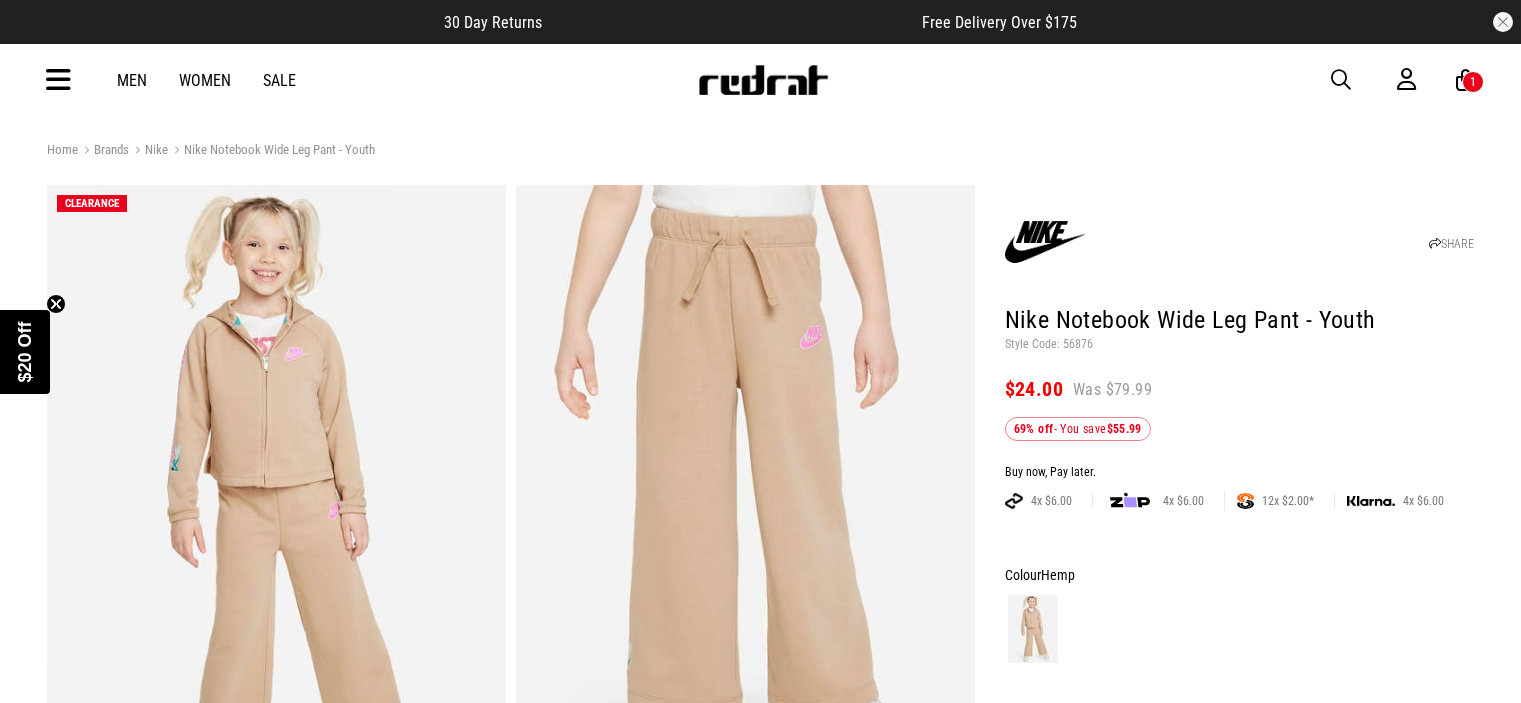 scroll, scrollTop: 0, scrollLeft: 0, axis: both 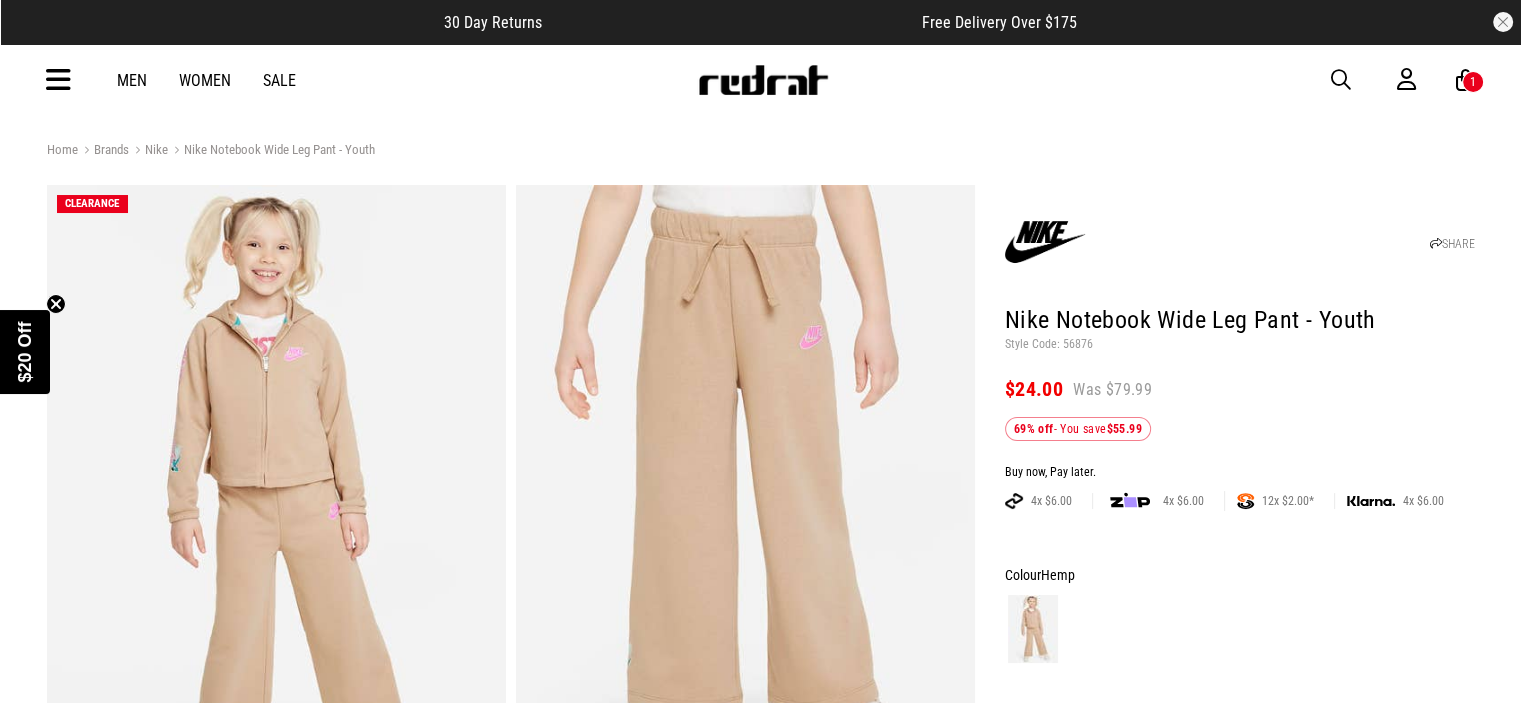 click on "Men   Women   Sale     Sign in     New       Back         Footwear       Back         Mens       Back         Womens       Back         Youth & Kids       Back         Jewellery       Back         Headwear       Back         Accessories       Back         Deals       Back         Sale   UP TO 60% OFF
Shop by Brand
adidas
Converse
New Era
See all brands     Gift Cards   Find a Store   Delivery   Returns & Exchanges   FAQ   Contact Us
Payment Options Only at Red Rat
Let's keep in touch
Back
1" at bounding box center [761, 80] 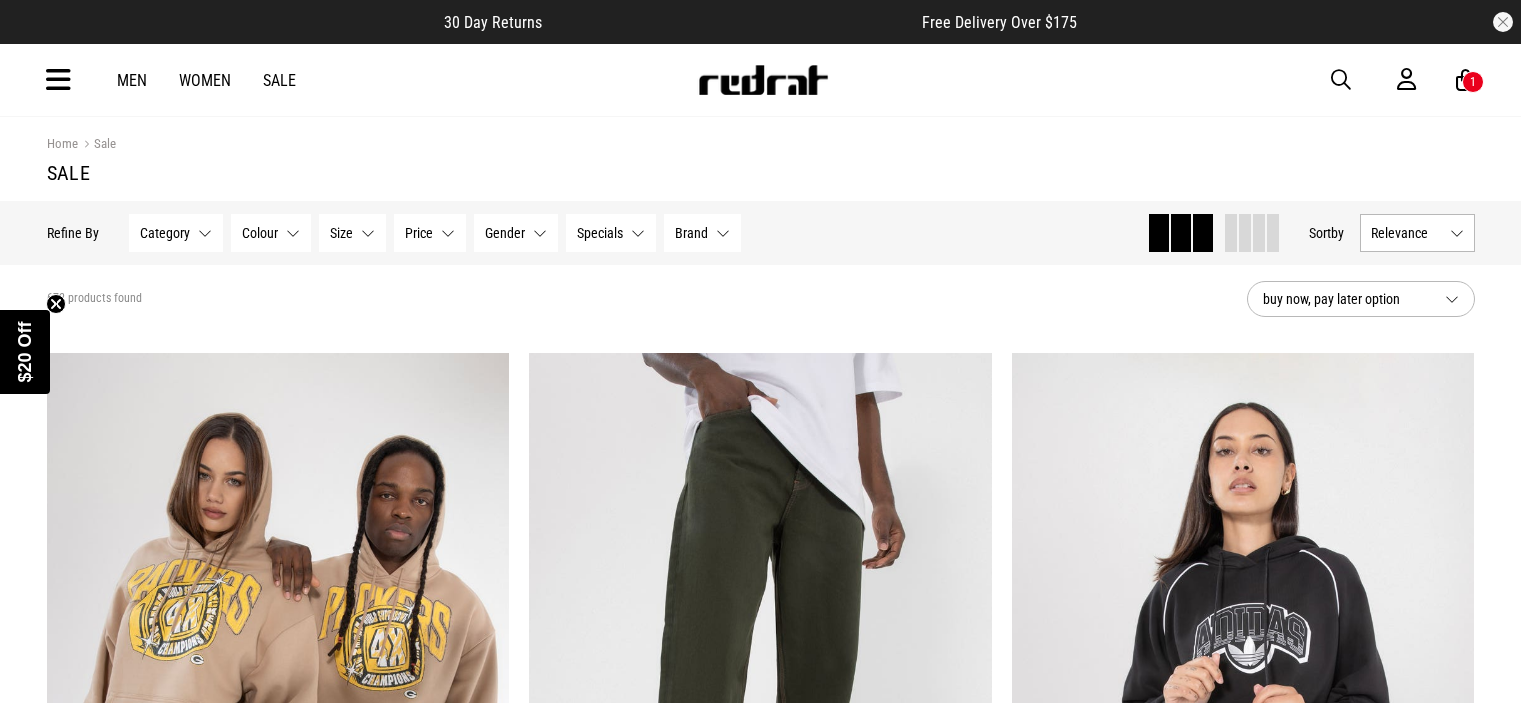 scroll, scrollTop: 0, scrollLeft: 0, axis: both 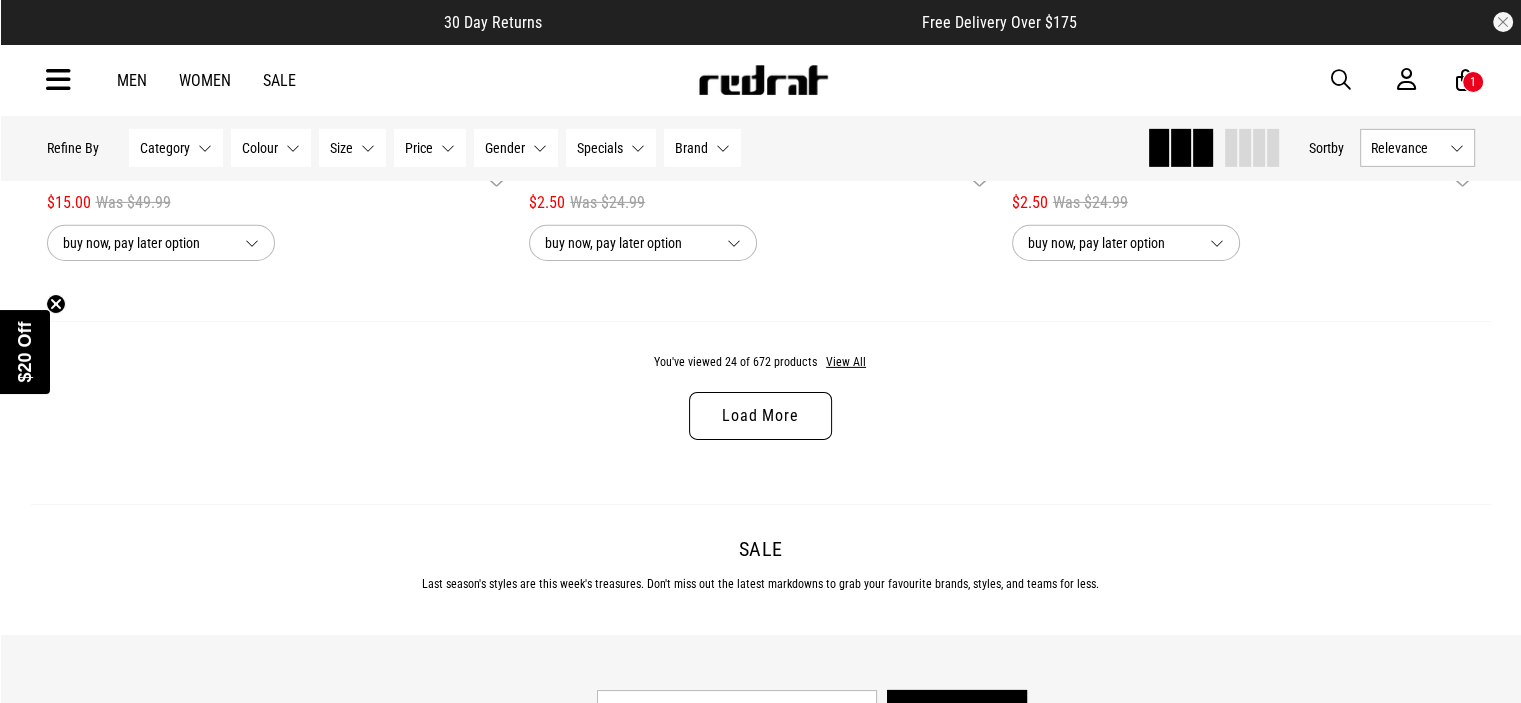 click on "Load More" at bounding box center [760, 416] 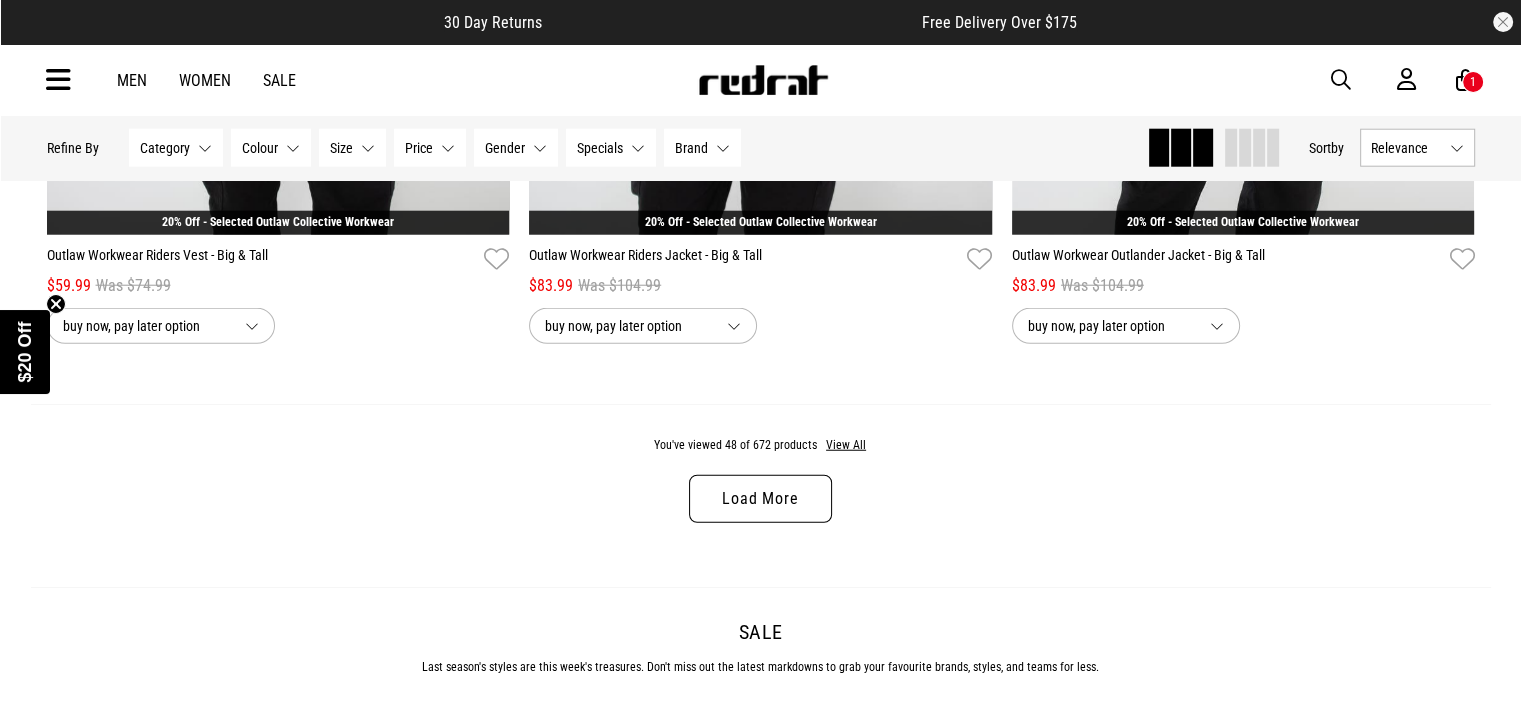 scroll, scrollTop: 12778, scrollLeft: 0, axis: vertical 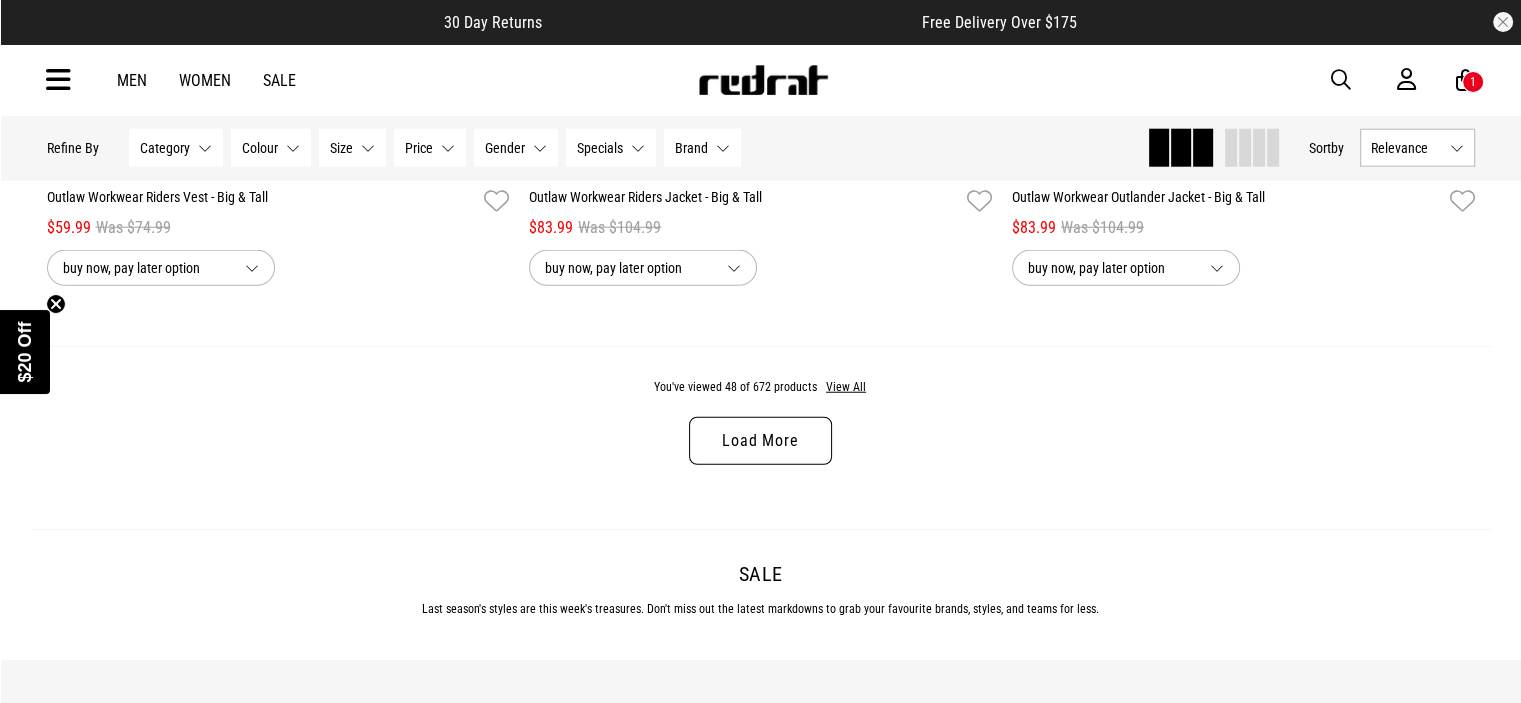 click on "Load More" at bounding box center (760, 441) 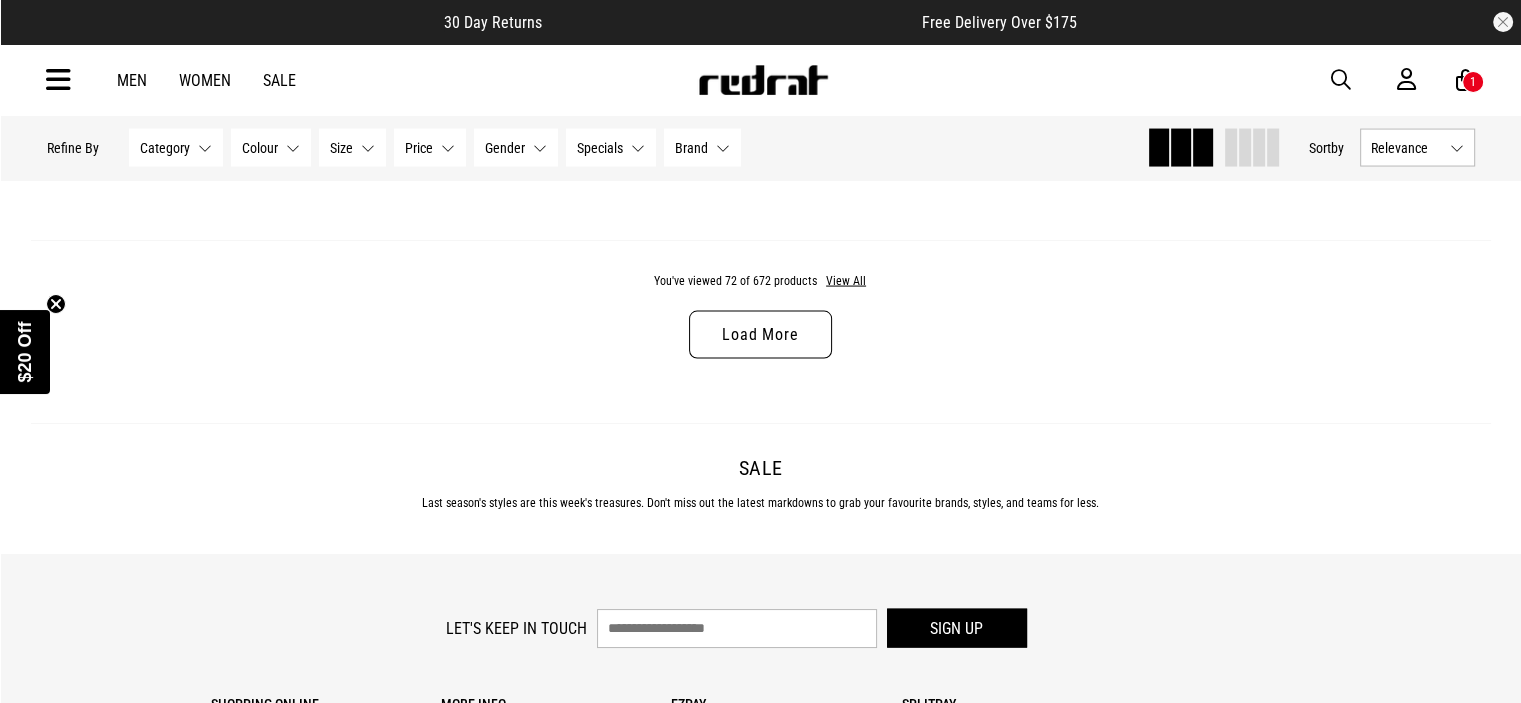 scroll, scrollTop: 19369, scrollLeft: 0, axis: vertical 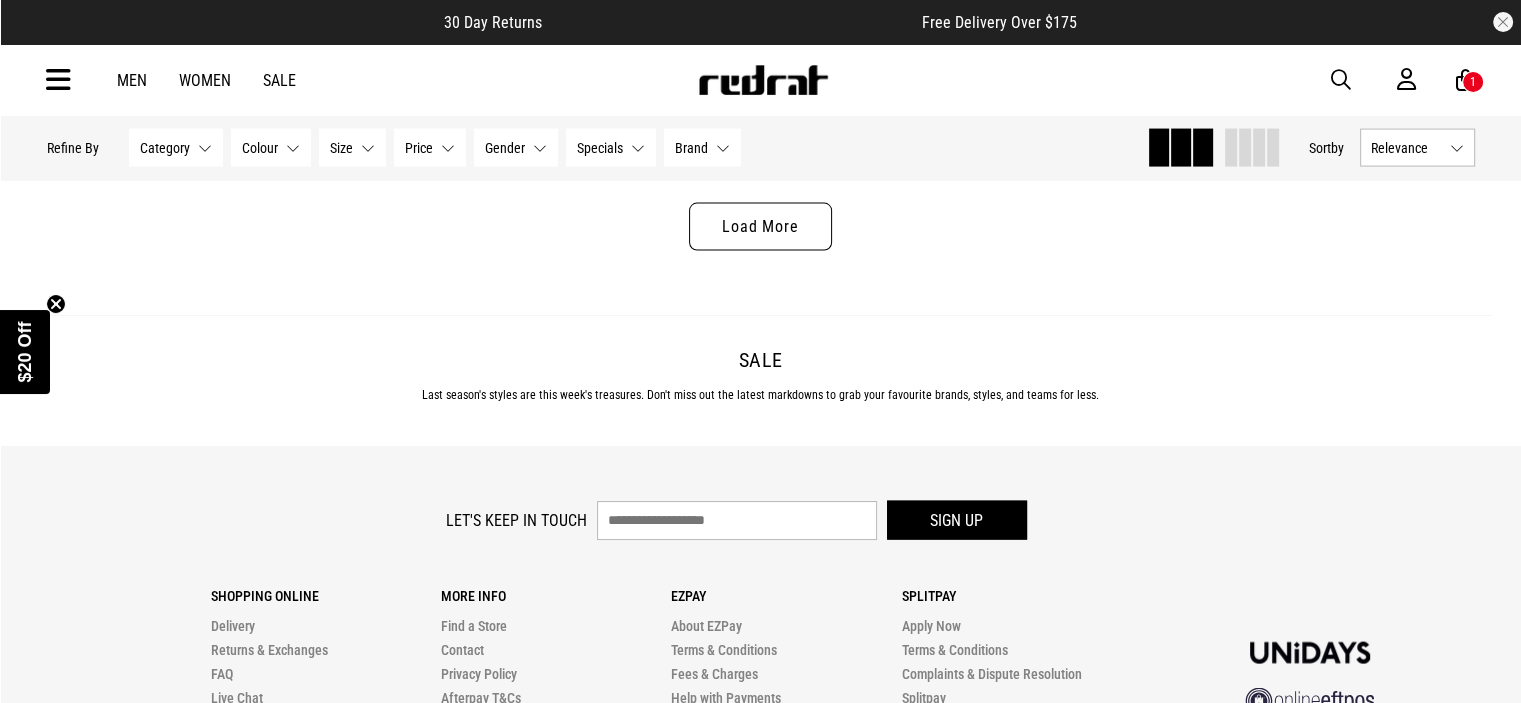 click on "Gender  None selected" at bounding box center [516, 148] 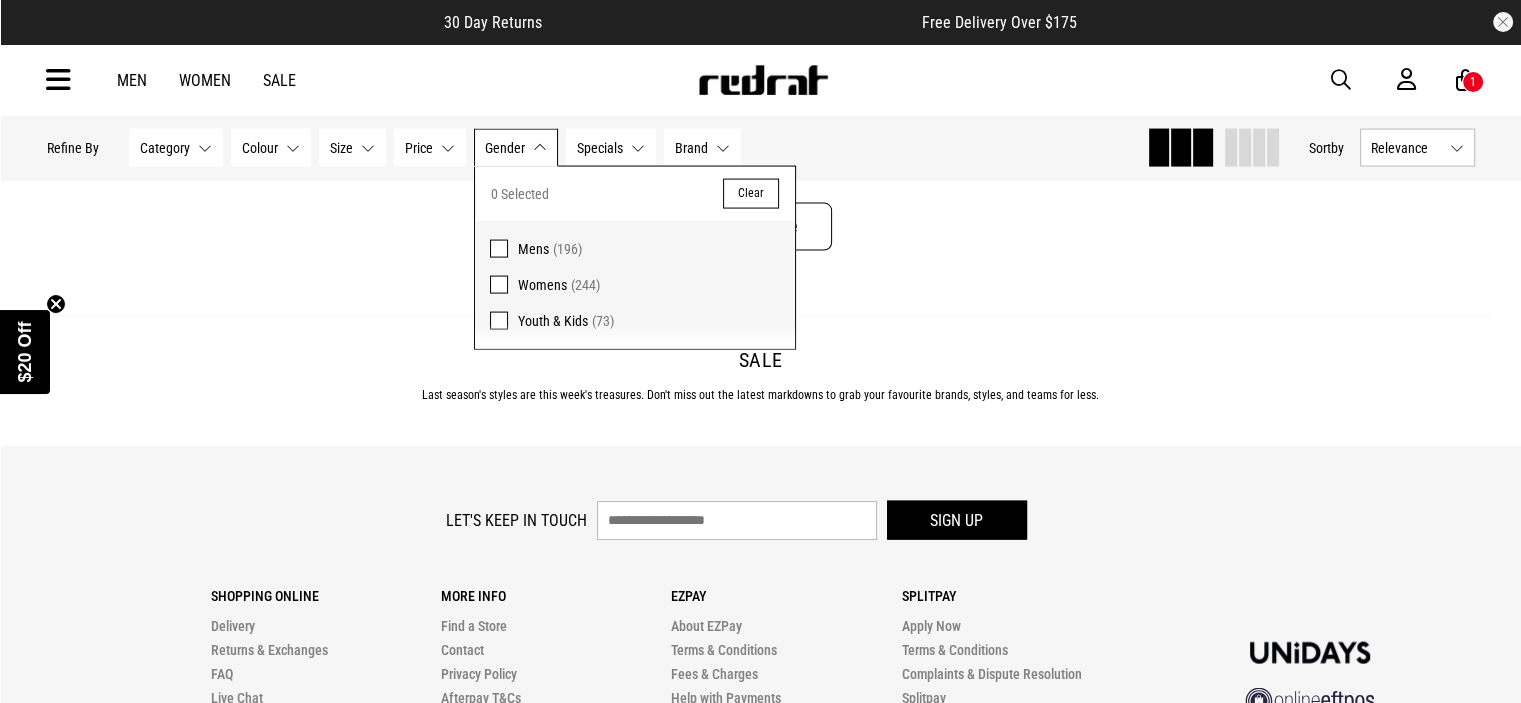 click at bounding box center [499, 321] 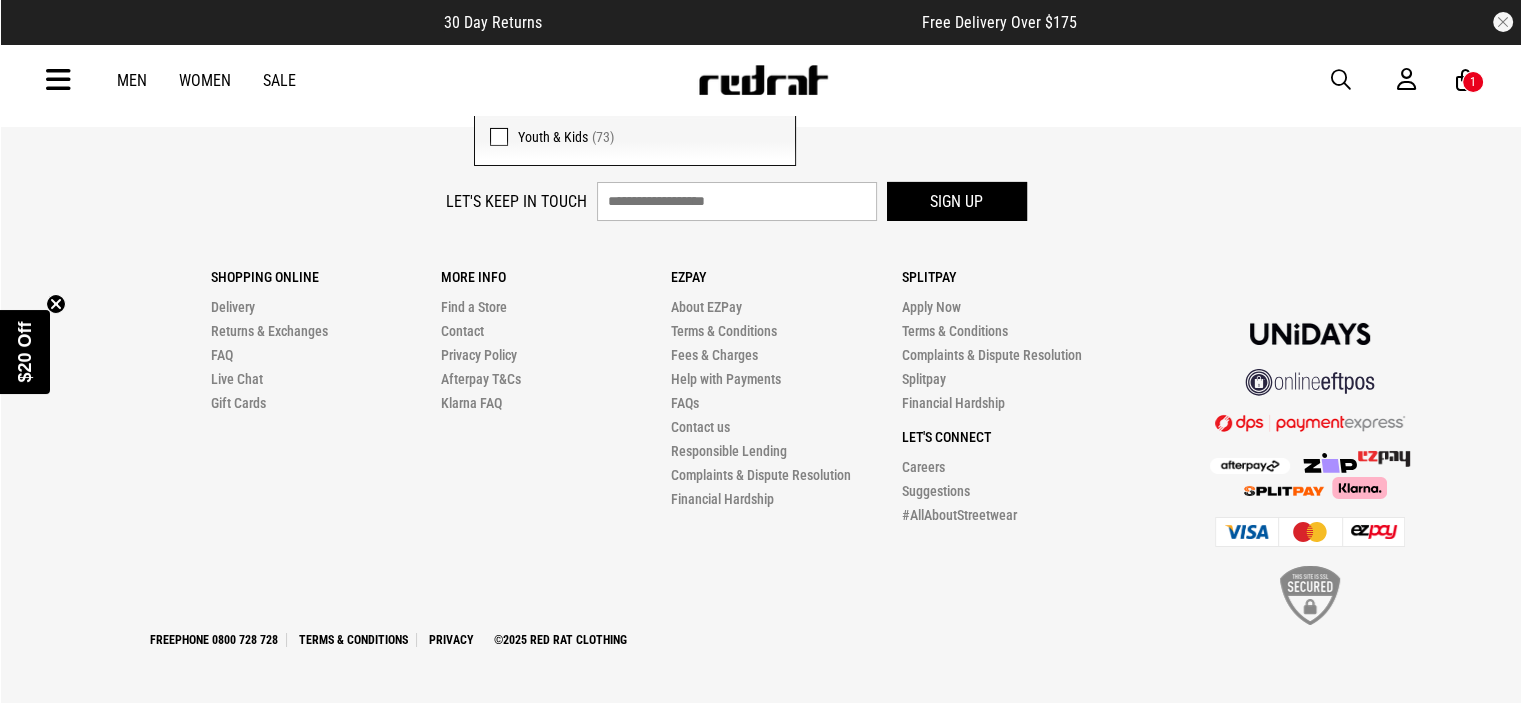 scroll, scrollTop: 6964, scrollLeft: 0, axis: vertical 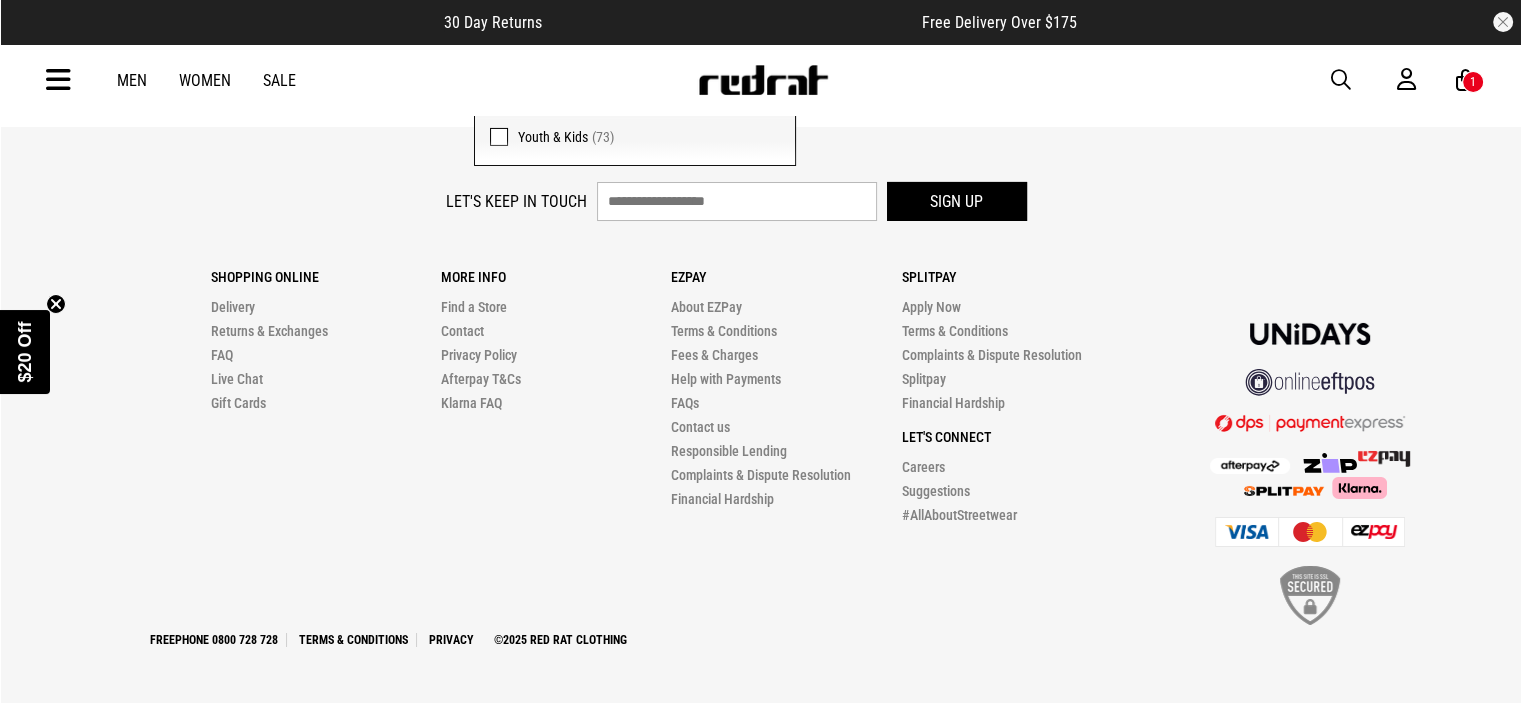 click at bounding box center (499, 137) 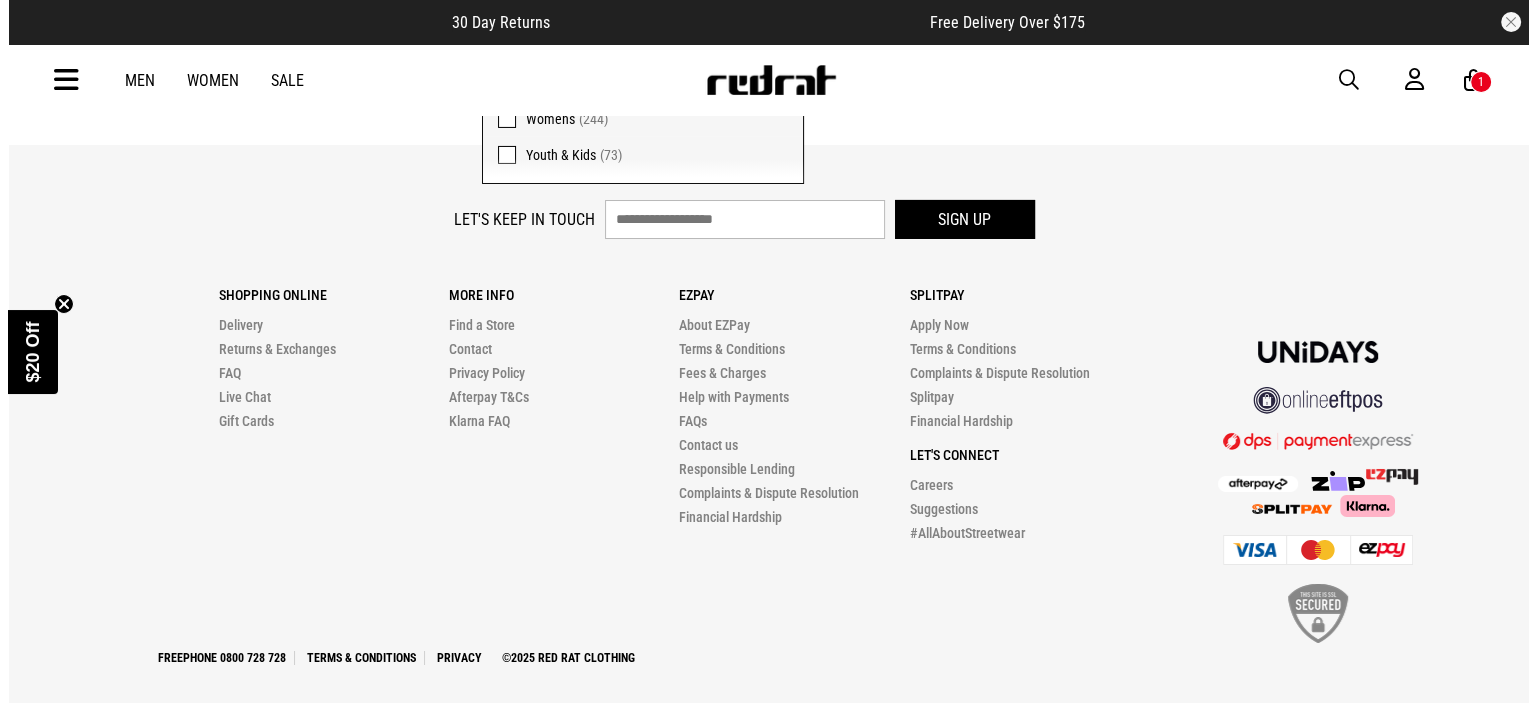 scroll, scrollTop: 6964, scrollLeft: 0, axis: vertical 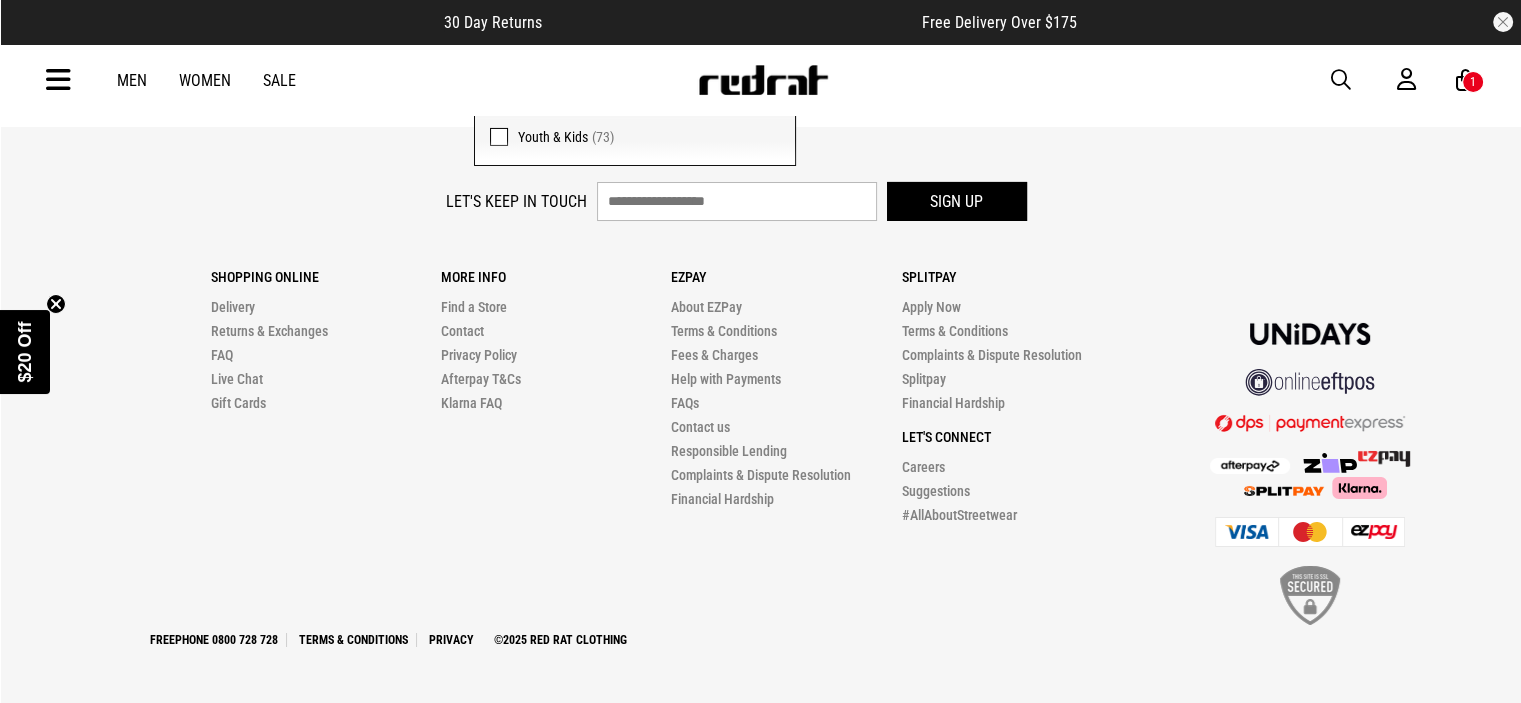 click 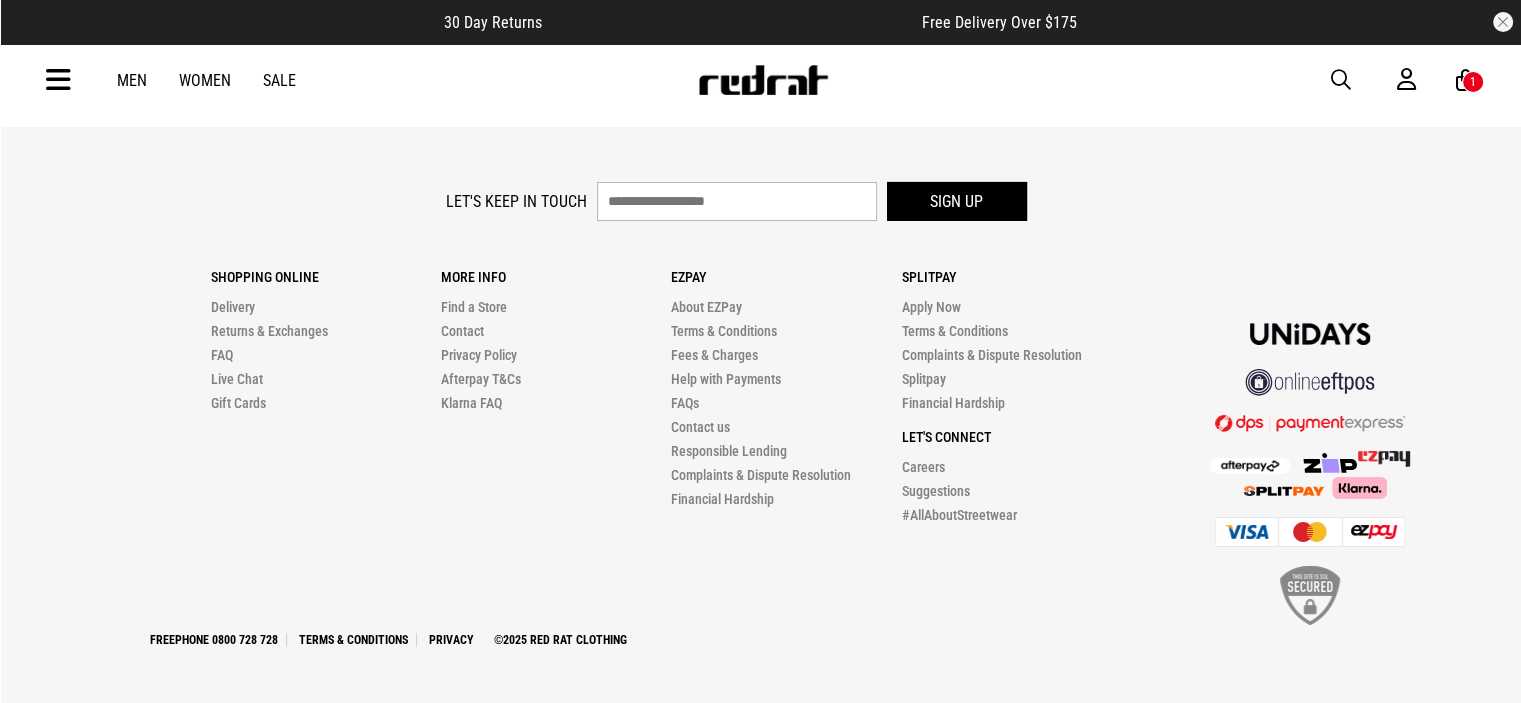 click at bounding box center (58, 80) 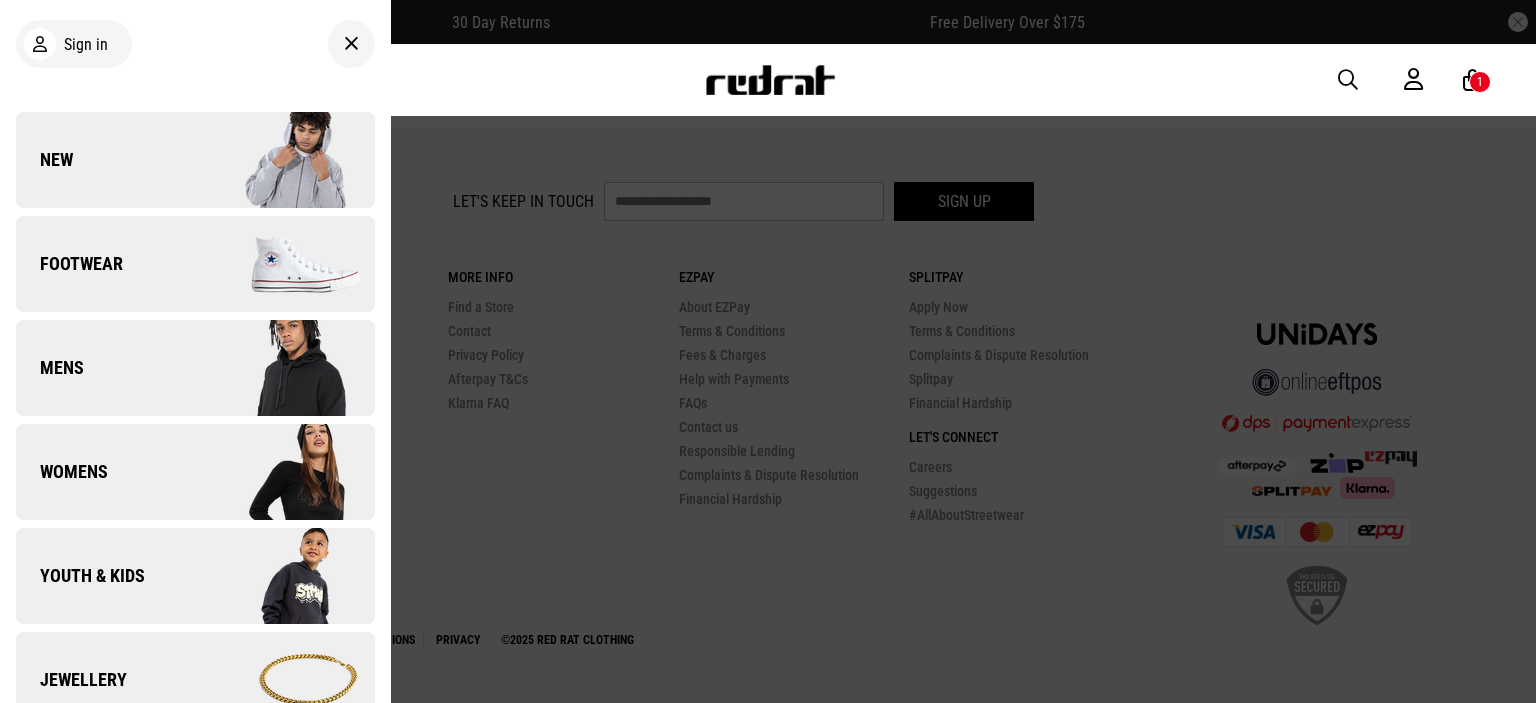 click on "Youth & Kids" at bounding box center (195, 576) 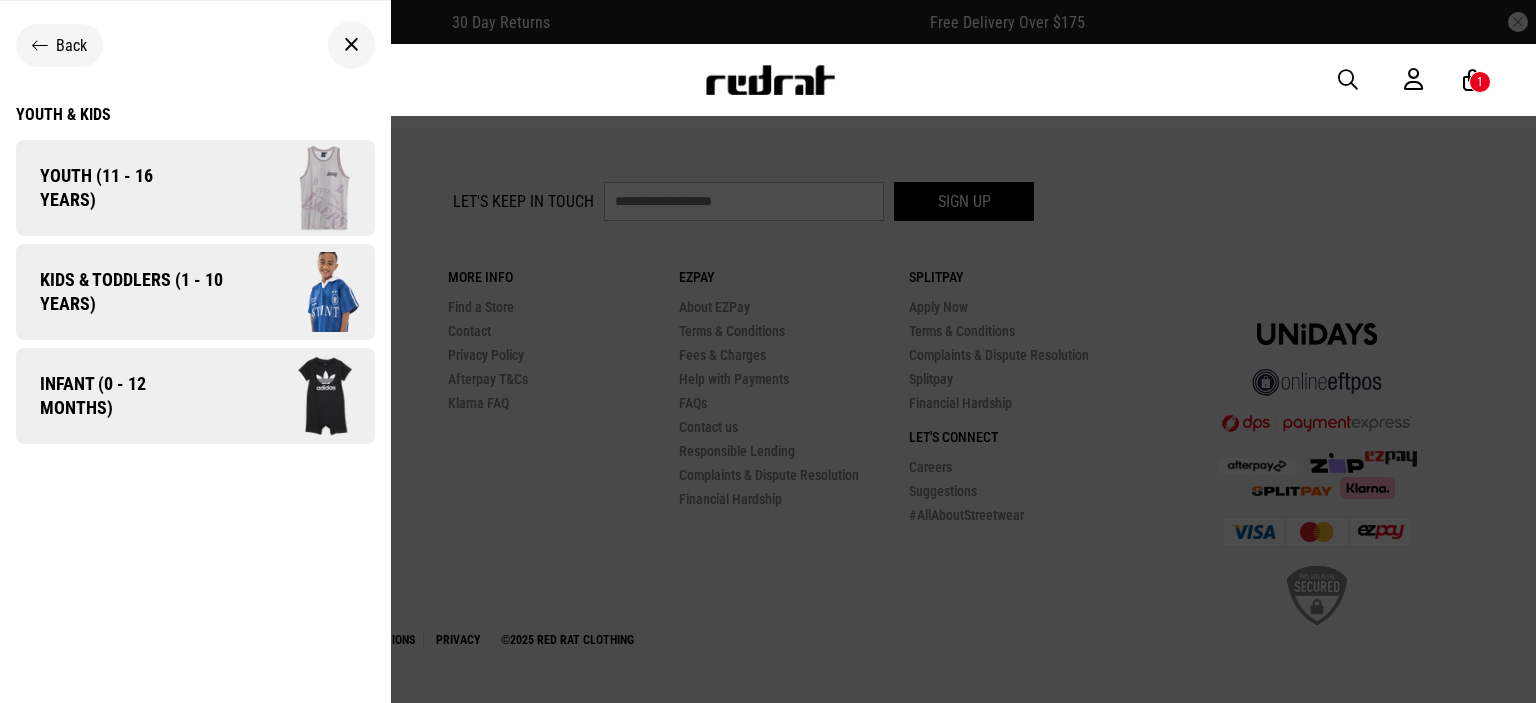 click on "Kids & Toddlers (1 - 10 years)" at bounding box center (124, 292) 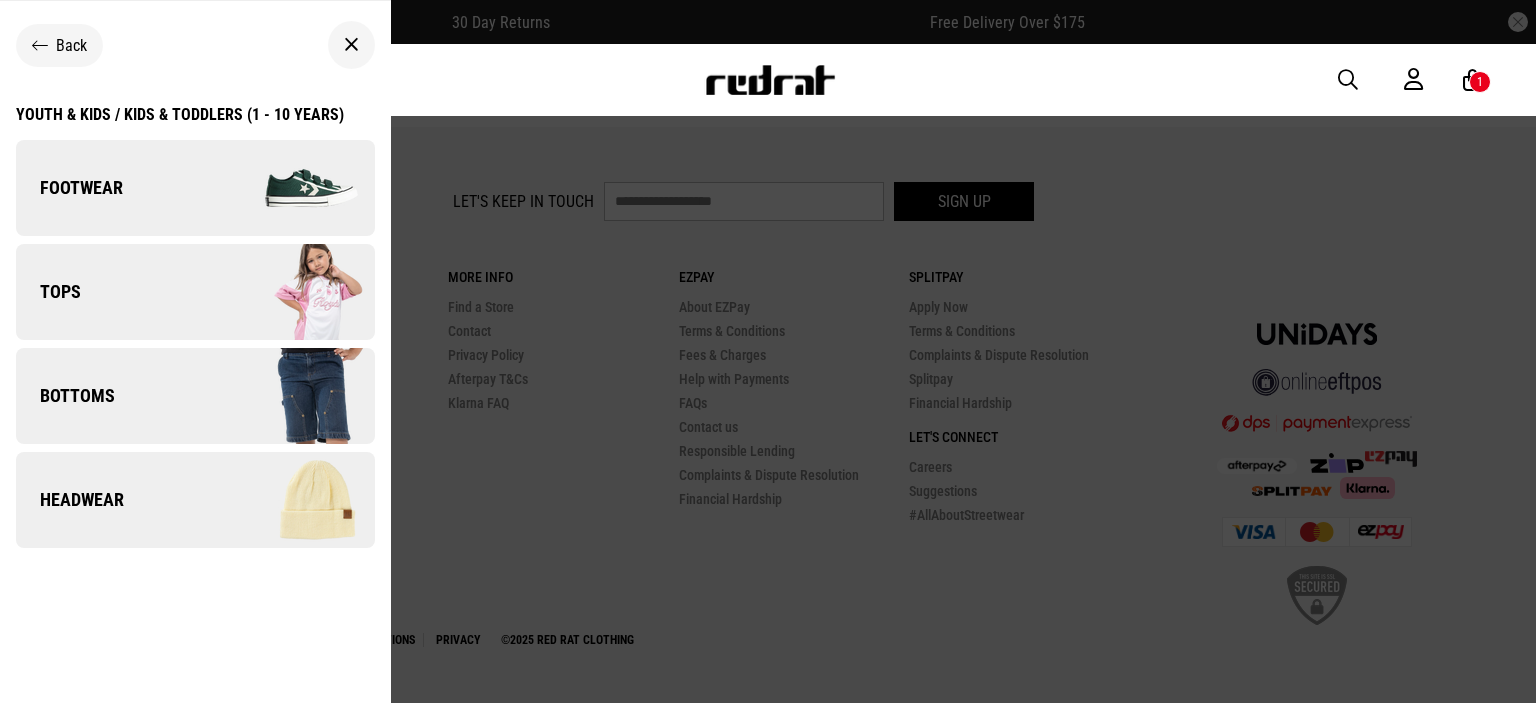 click on "Tops" at bounding box center (195, 292) 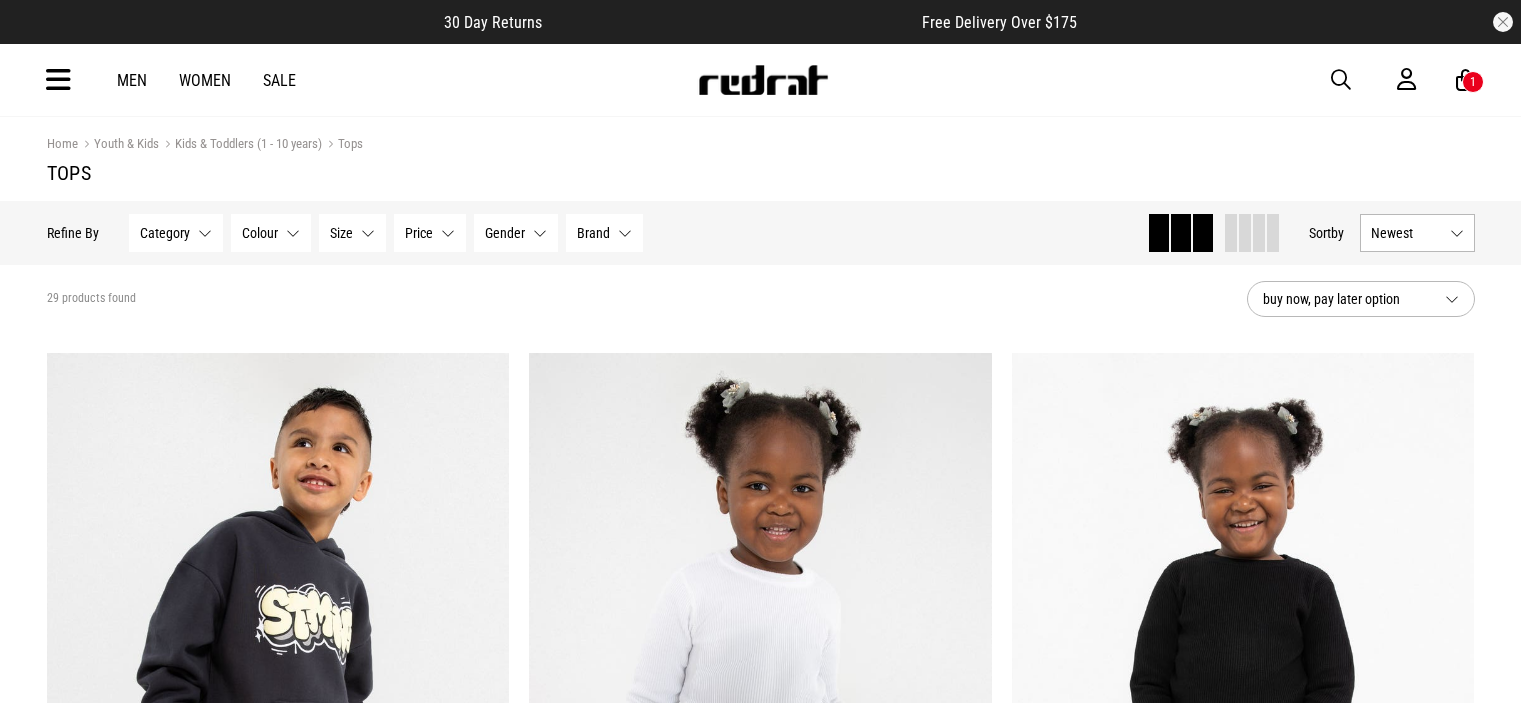 scroll, scrollTop: 0, scrollLeft: 0, axis: both 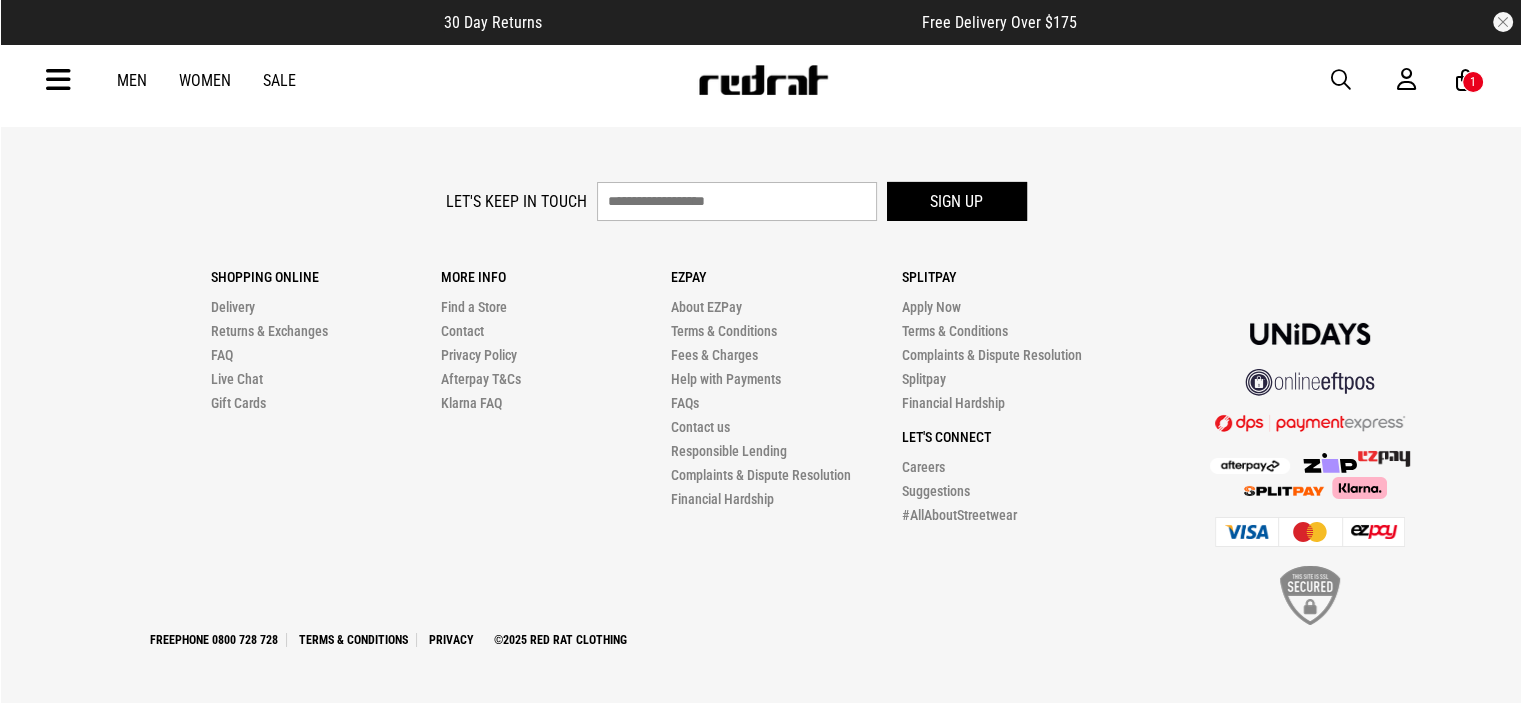 click on "Sale" at bounding box center (279, 80) 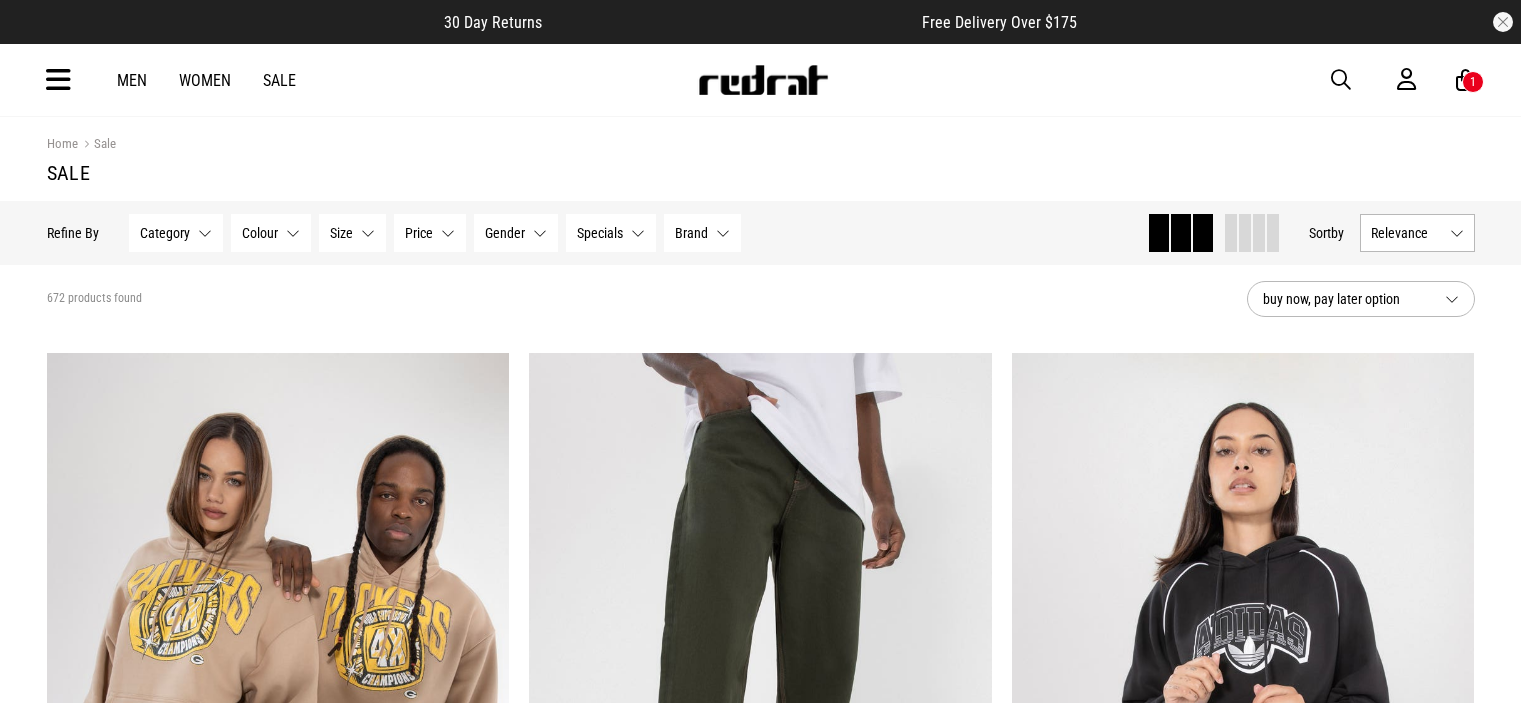 scroll, scrollTop: 0, scrollLeft: 0, axis: both 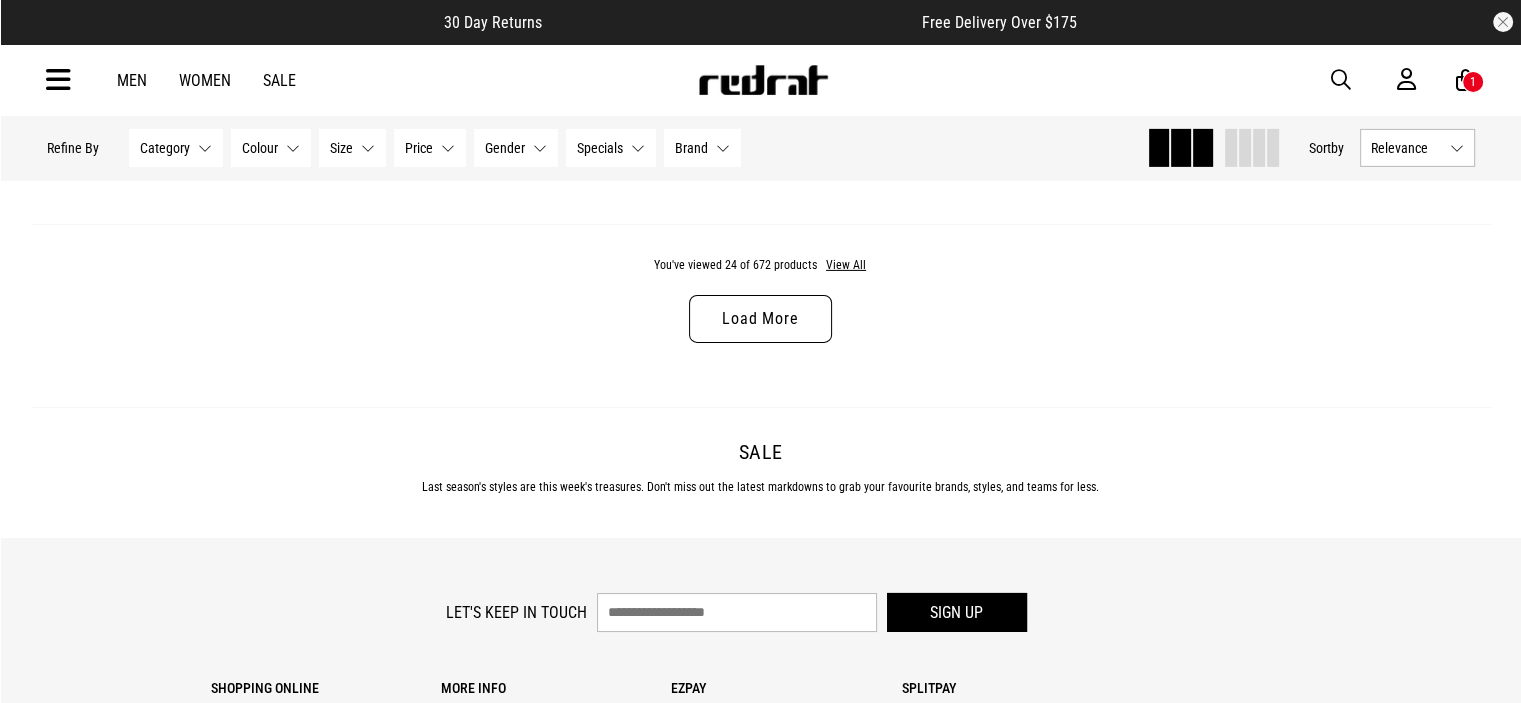 click on "Load More" at bounding box center (760, 319) 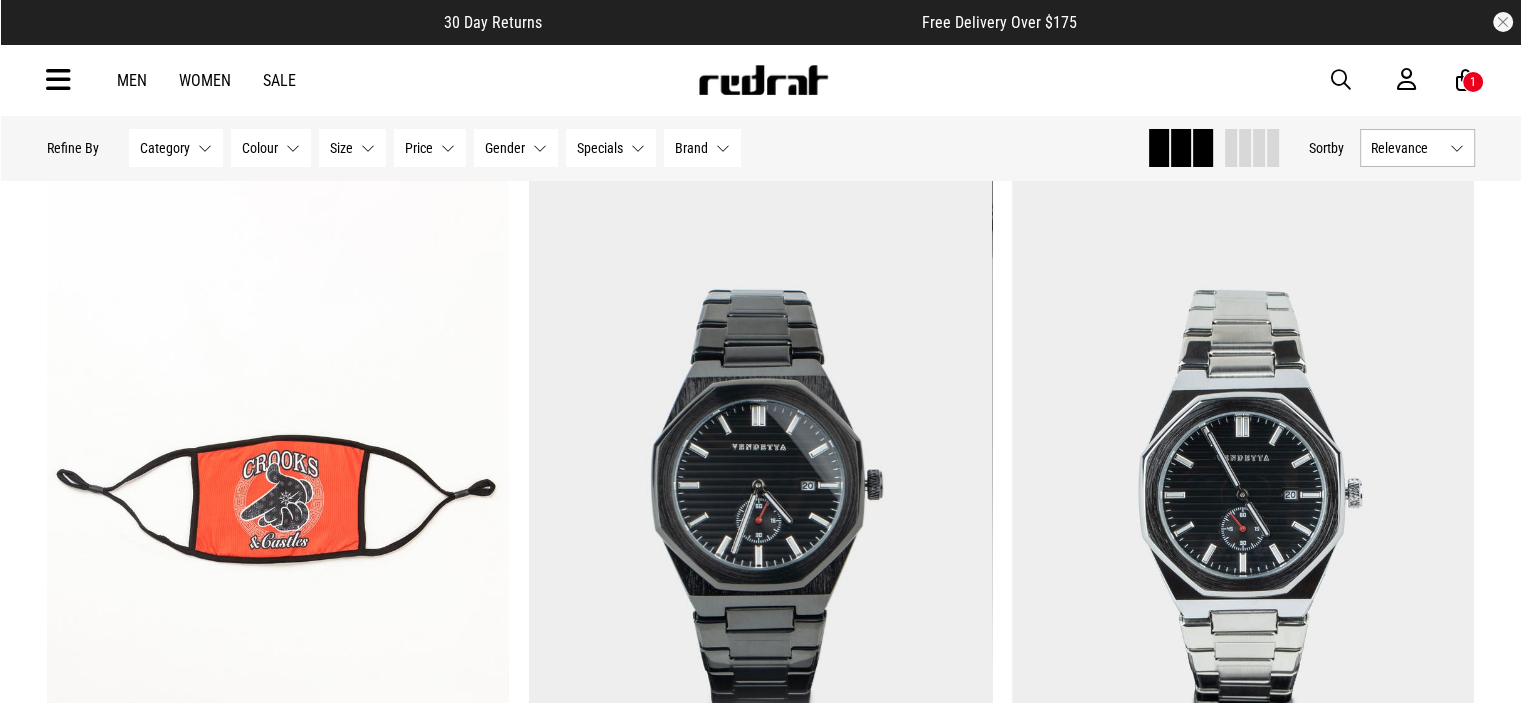 scroll, scrollTop: 7351, scrollLeft: 0, axis: vertical 